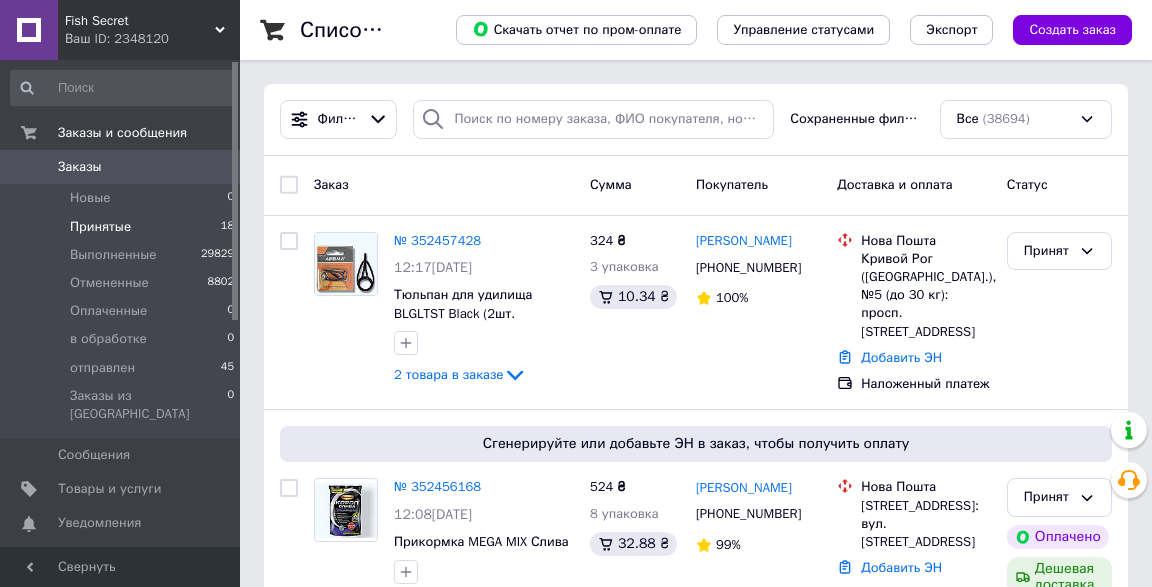 scroll, scrollTop: 0, scrollLeft: 0, axis: both 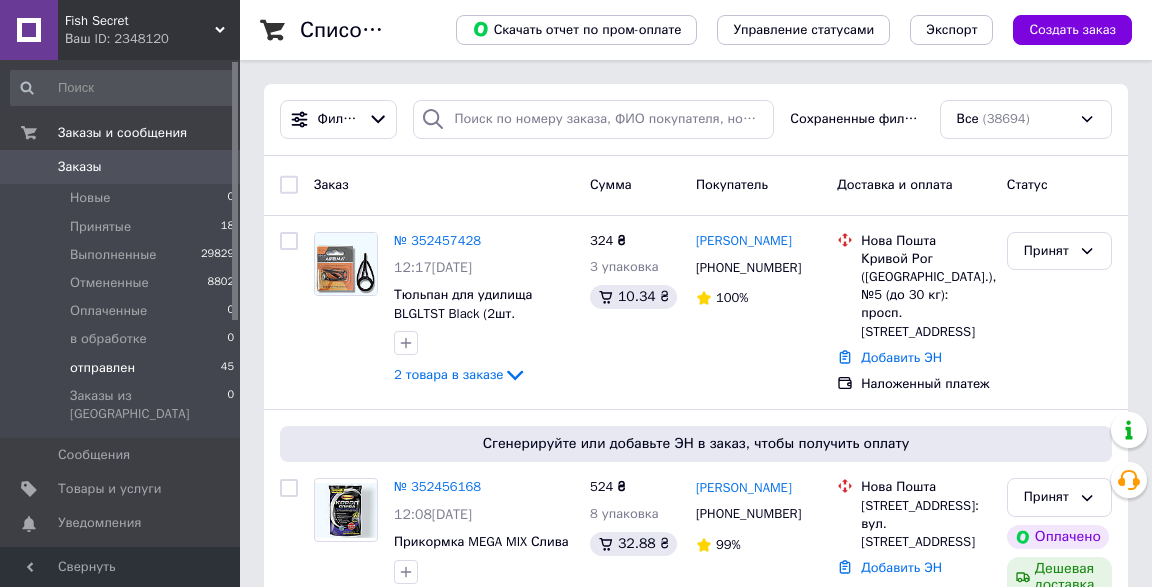click on "отправлен" at bounding box center (102, 368) 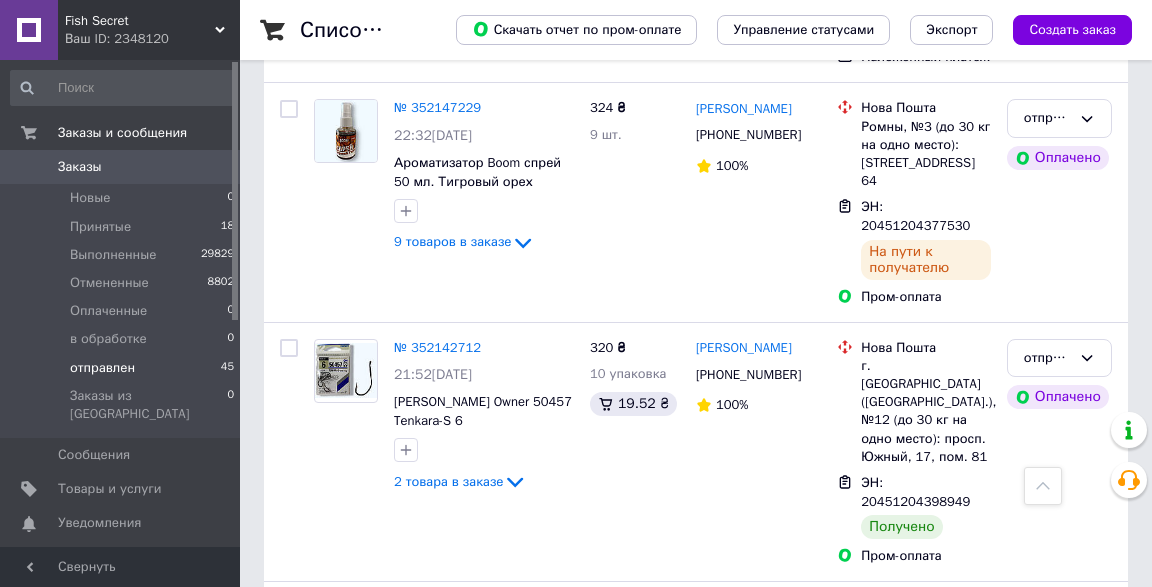 scroll, scrollTop: 5987, scrollLeft: 0, axis: vertical 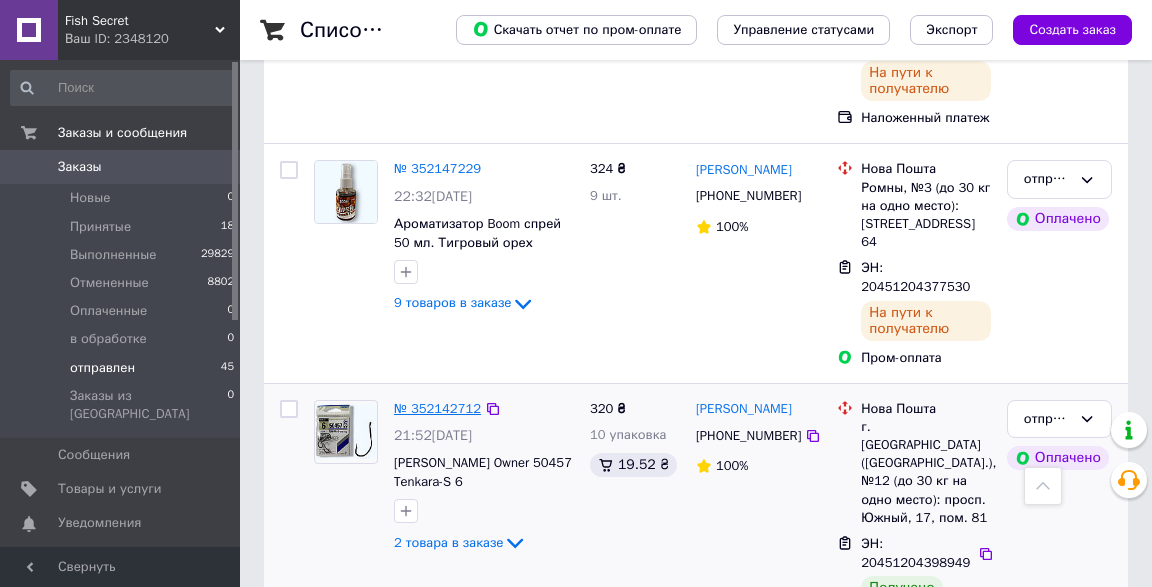 click on "№ 352142712" at bounding box center [437, 408] 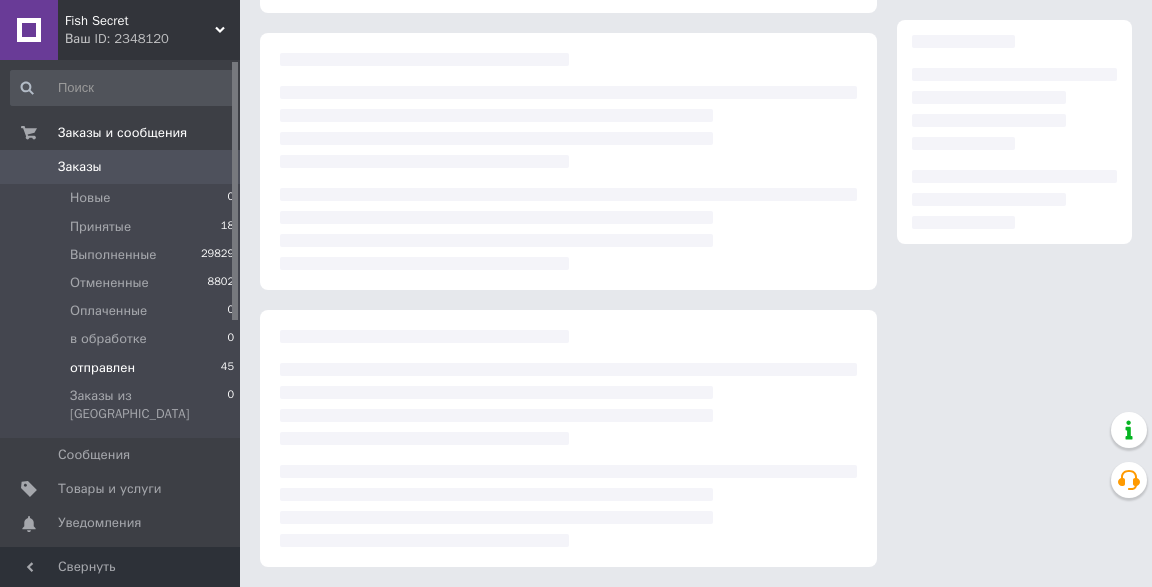 scroll, scrollTop: 0, scrollLeft: 0, axis: both 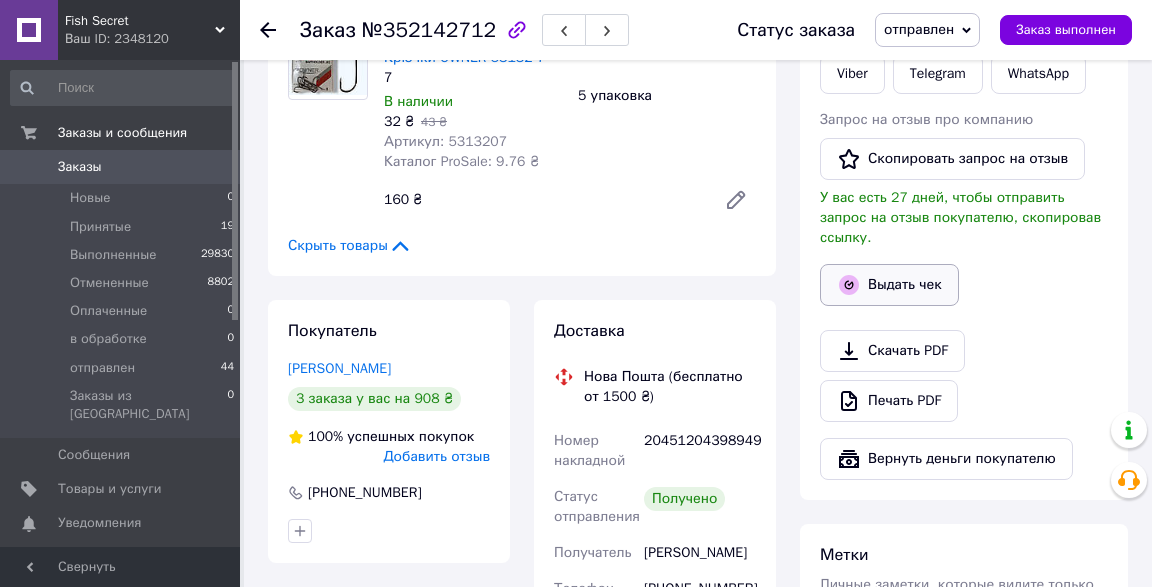 click on "Выдать чек" at bounding box center [889, 285] 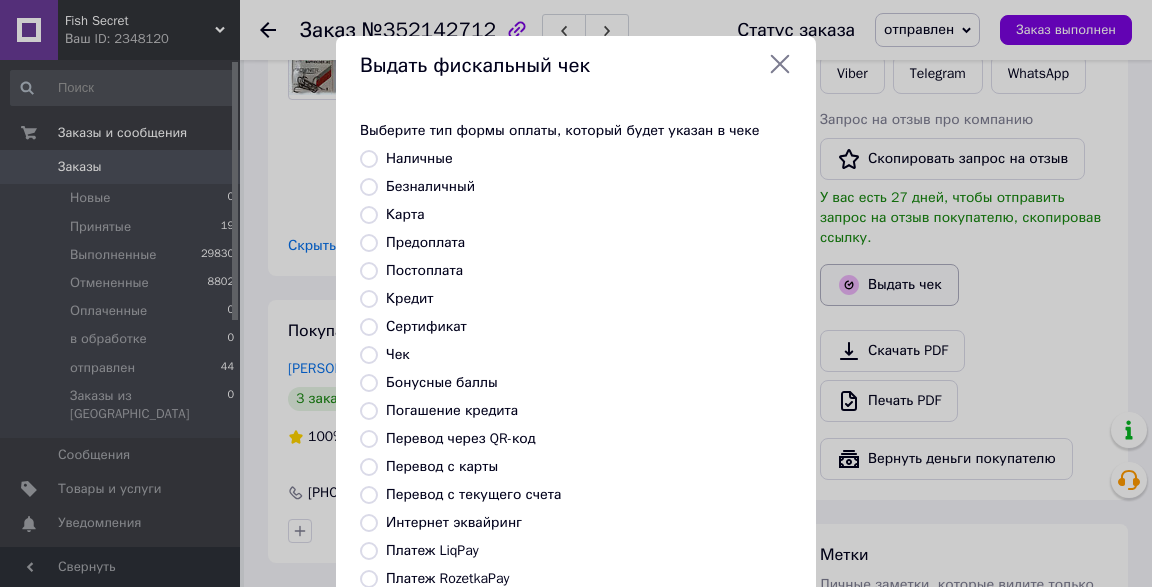 scroll, scrollTop: 99, scrollLeft: 0, axis: vertical 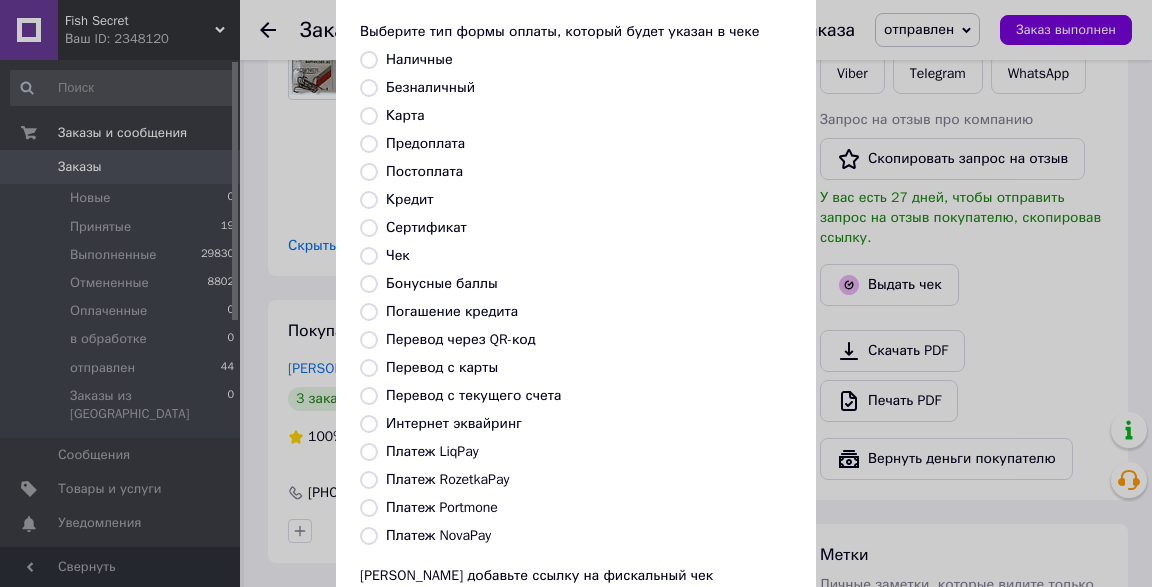 click on "Платеж RozetkaPay" at bounding box center (447, 479) 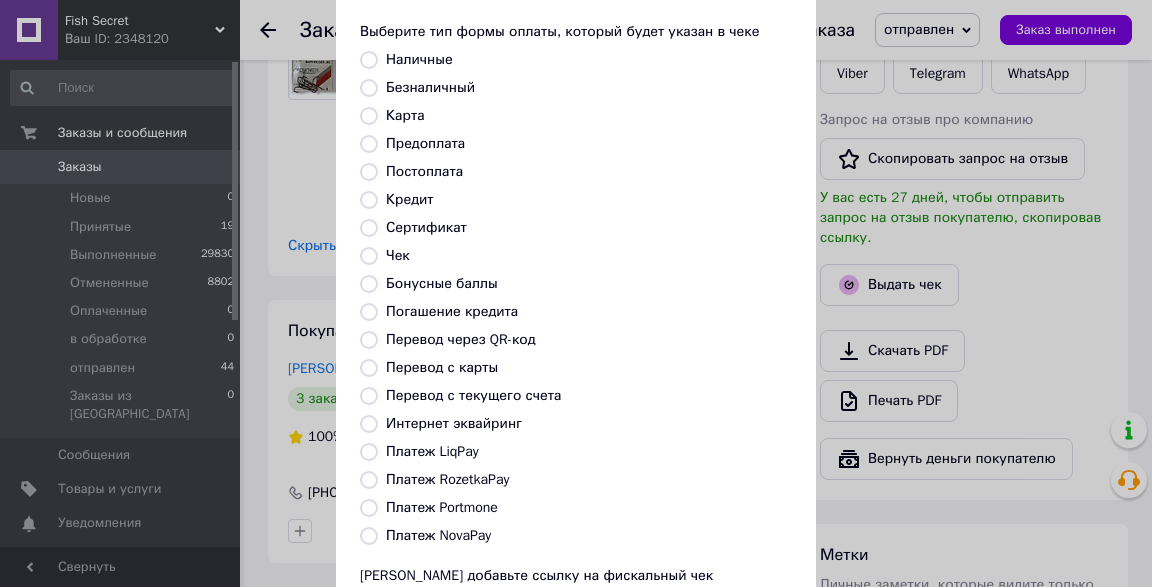 radio on "true" 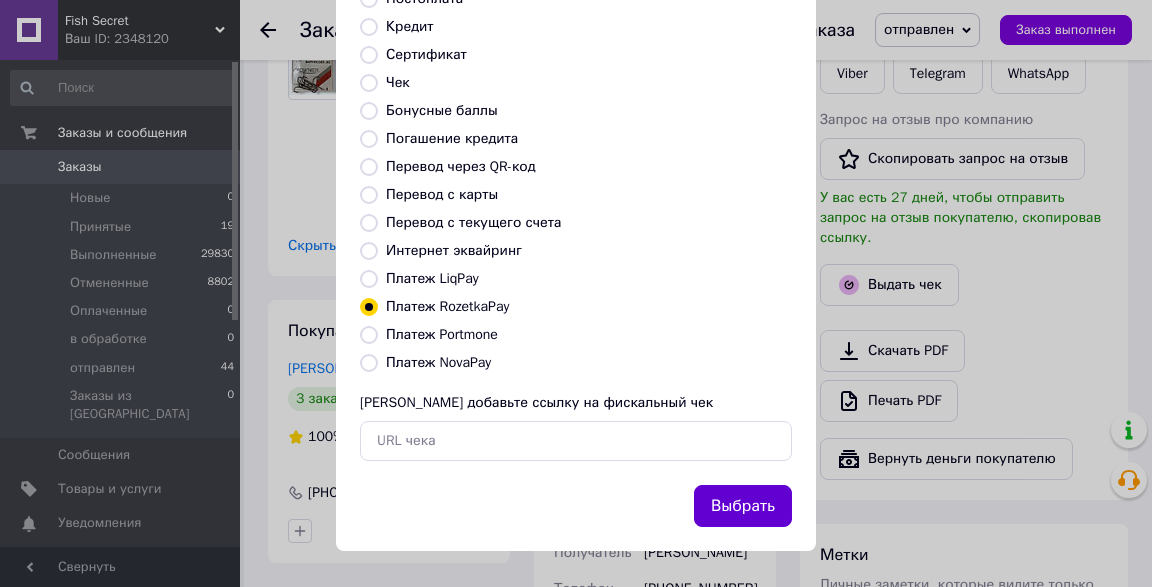click on "Выбрать" at bounding box center (743, 506) 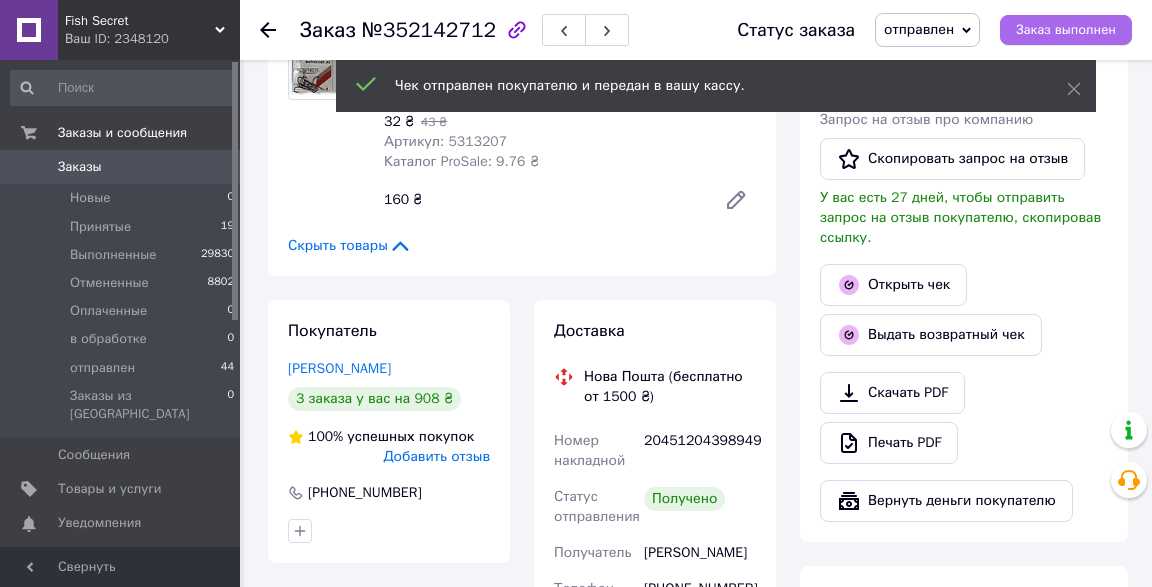 click on "Заказ выполнен" at bounding box center [1066, 30] 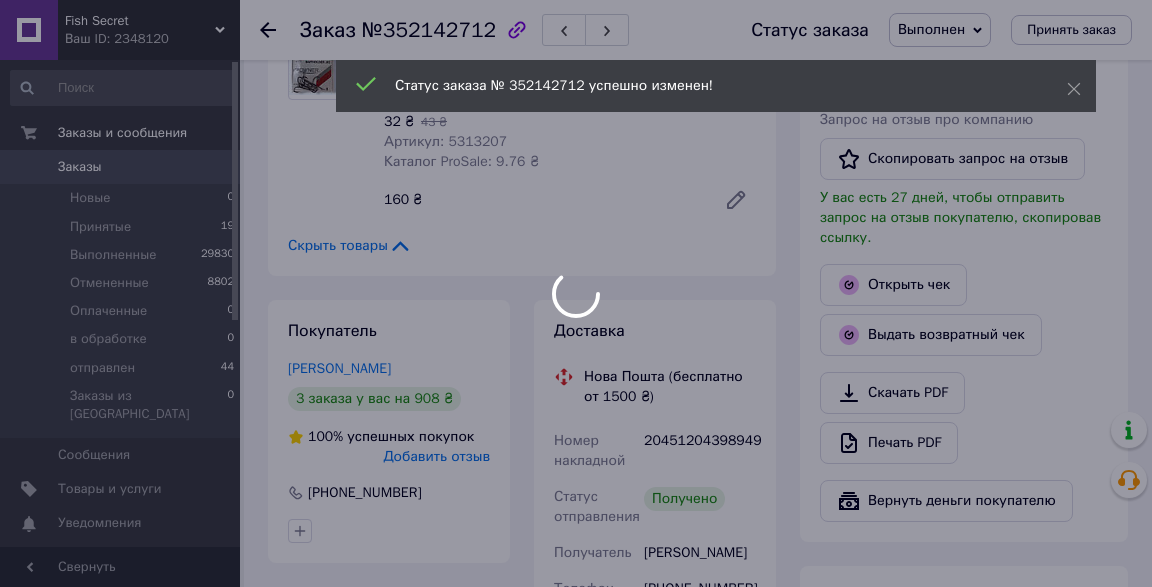 scroll, scrollTop: 336, scrollLeft: 0, axis: vertical 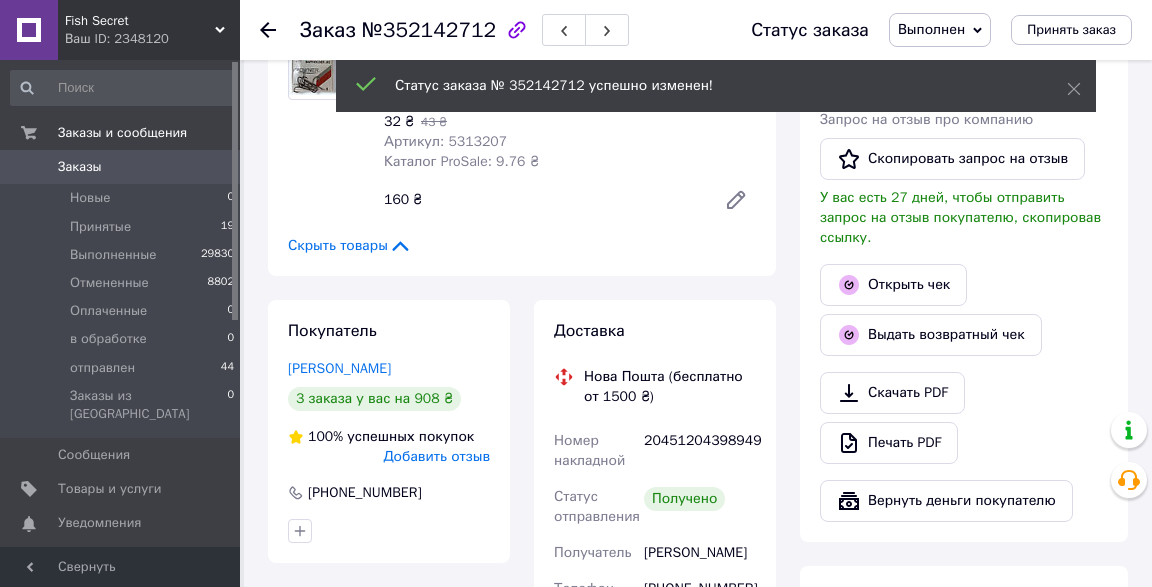 click on "Добавить отзыв" at bounding box center (436, 456) 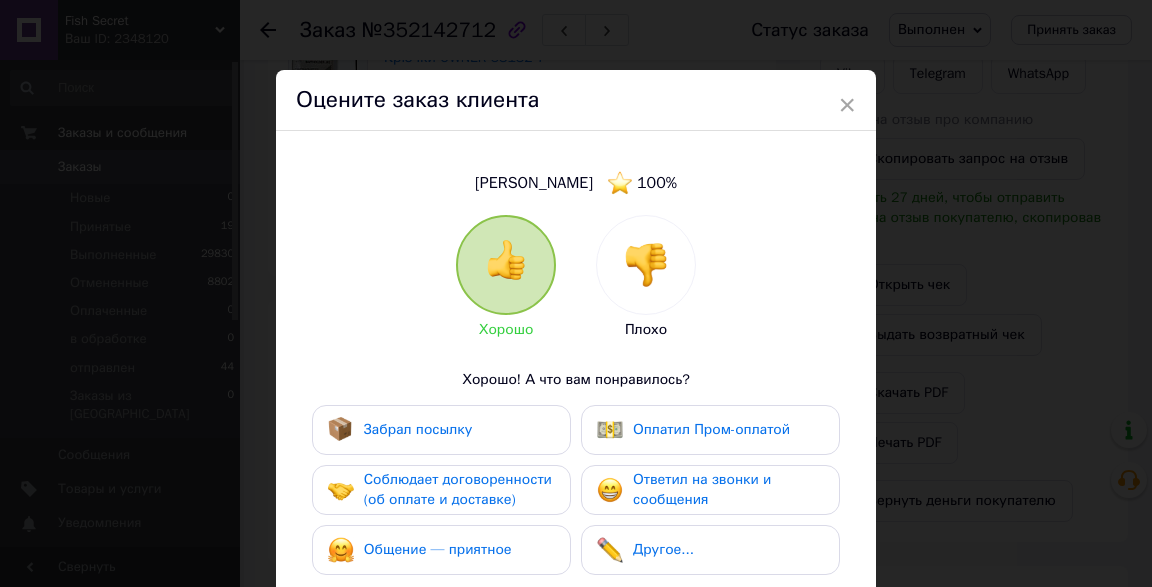 click on "Забрал посылку" at bounding box center (418, 429) 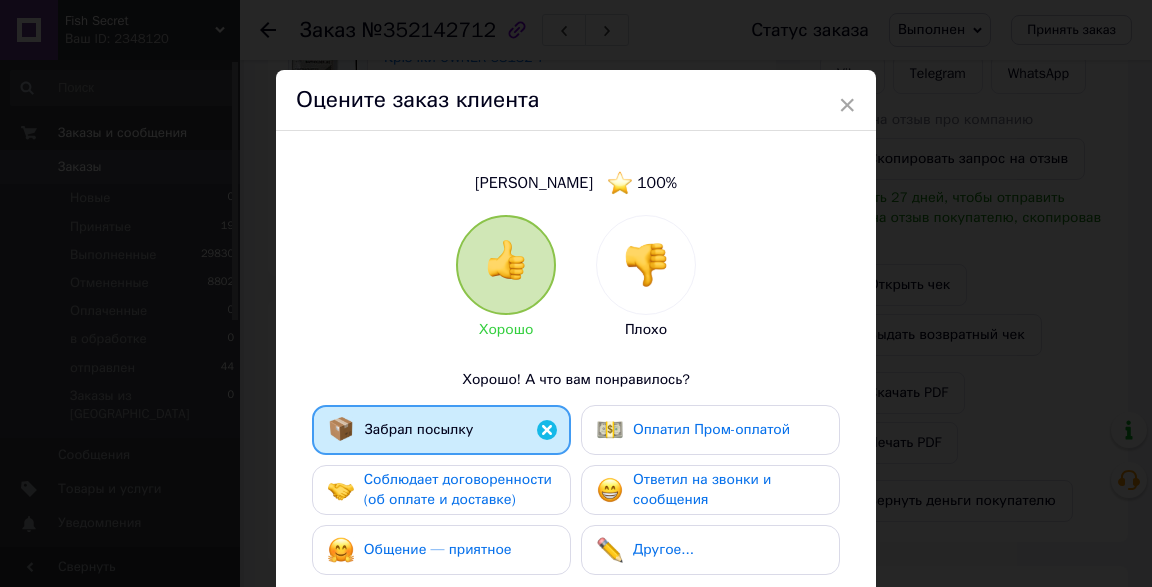 click on "Соблюдает договоренности (об оплате и доставке)" at bounding box center (458, 489) 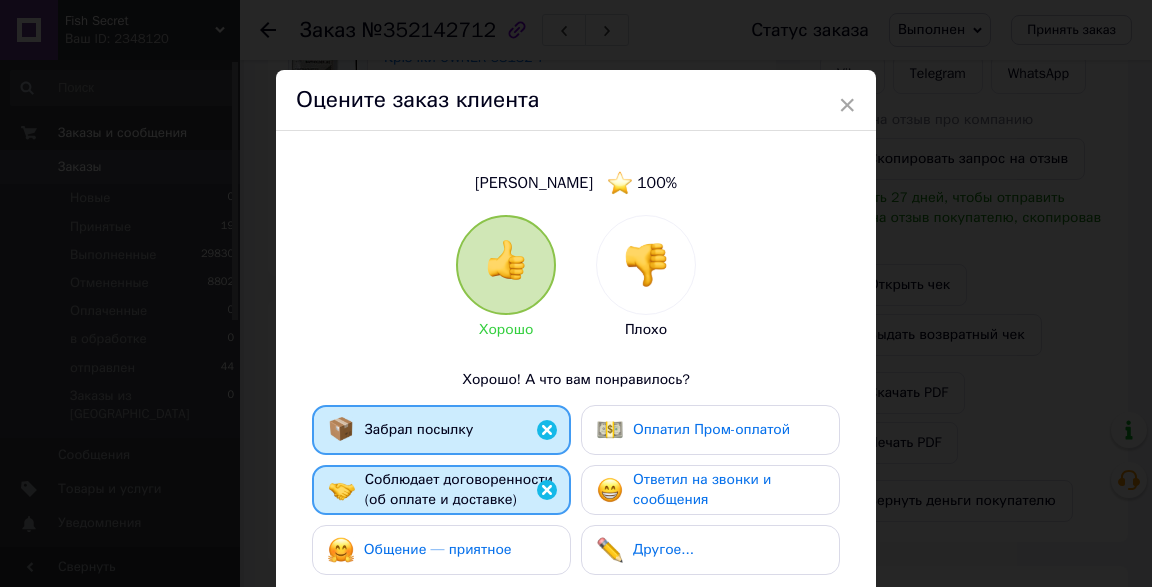 click on "Общение — приятное" at bounding box center (438, 549) 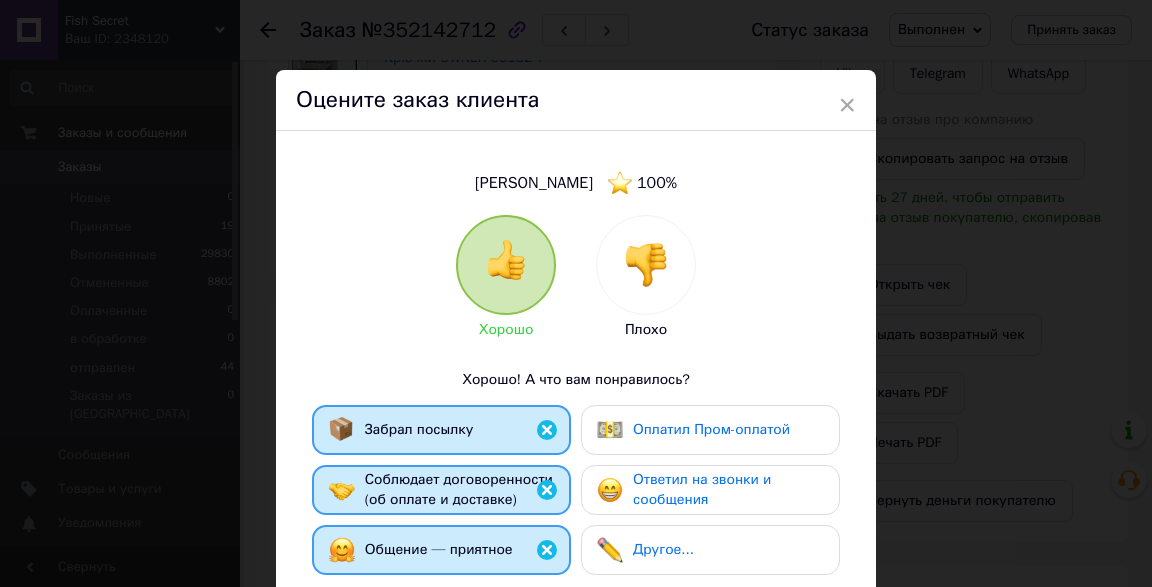 click on "Ответил на звонки и сообщения" at bounding box center (728, 490) 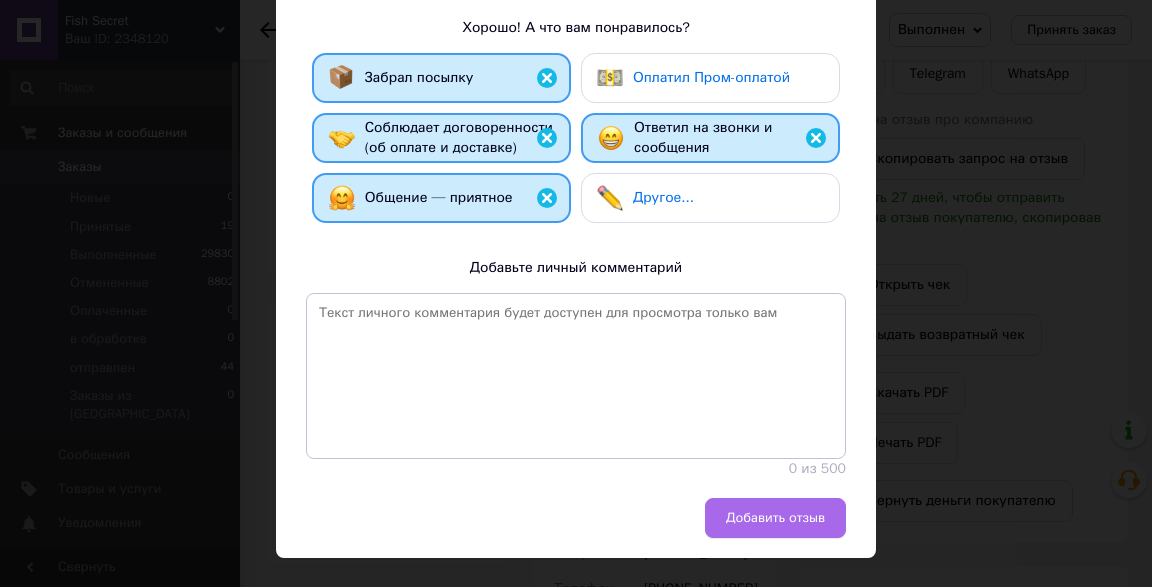 click on "Добавить отзыв" at bounding box center (775, 518) 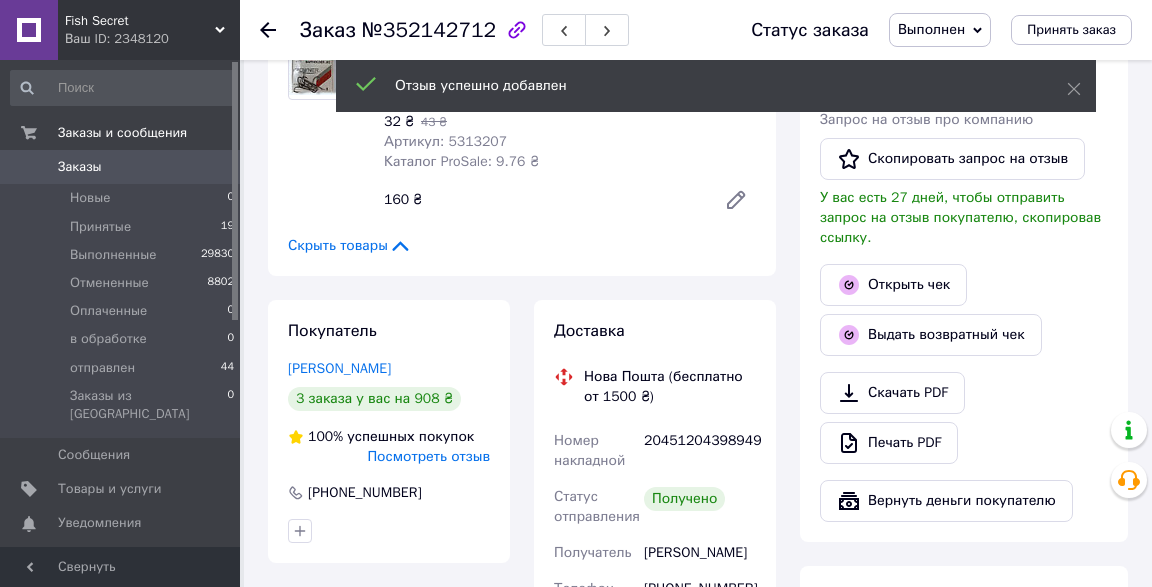 click 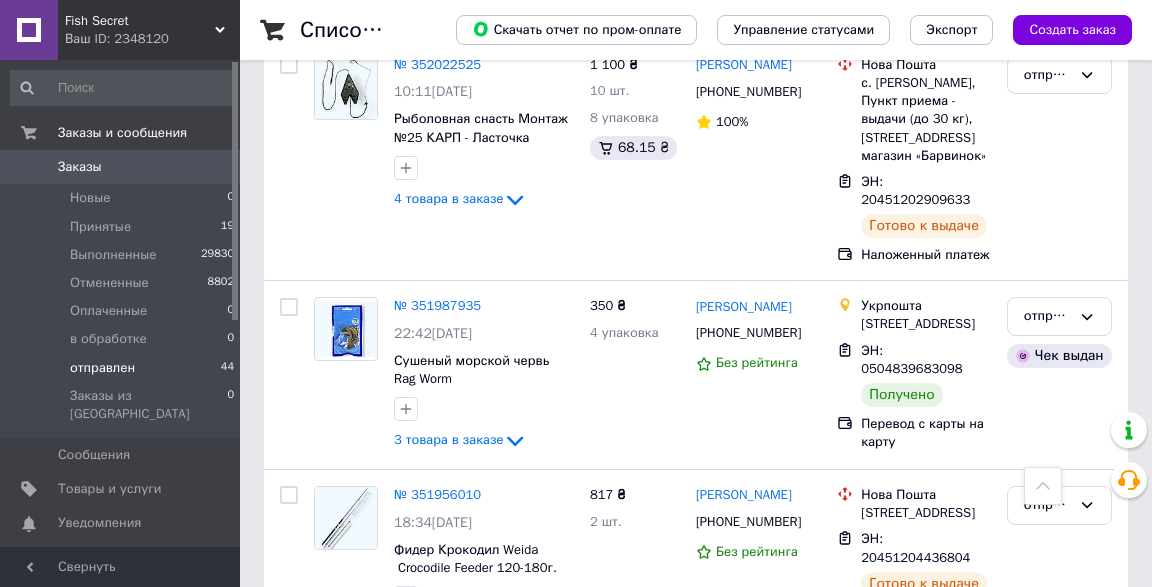 scroll, scrollTop: 8448, scrollLeft: 0, axis: vertical 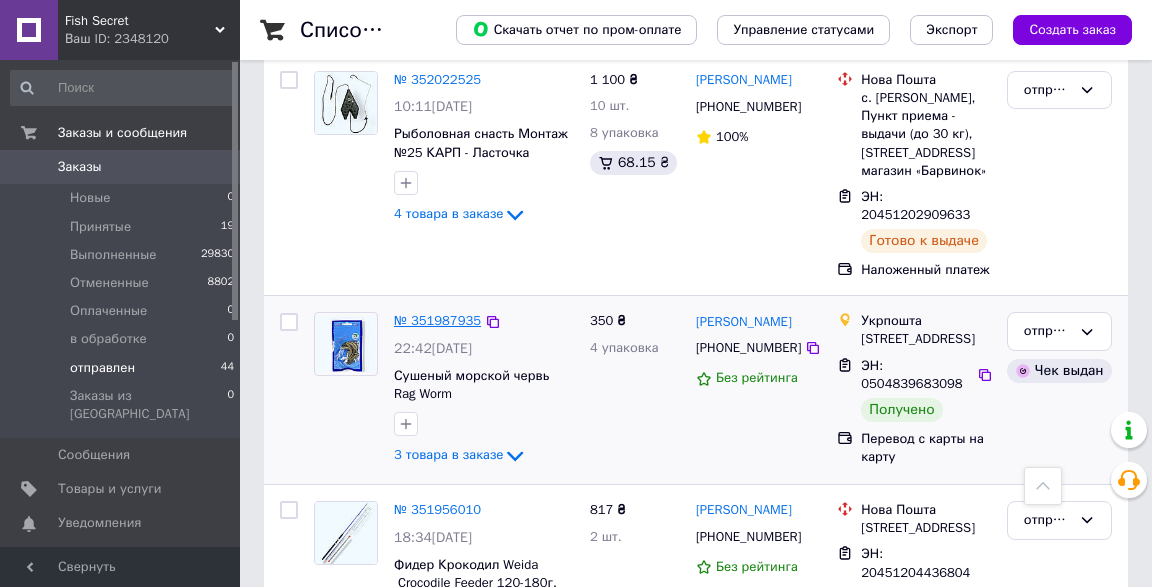 click on "№ 351987935" at bounding box center [437, 320] 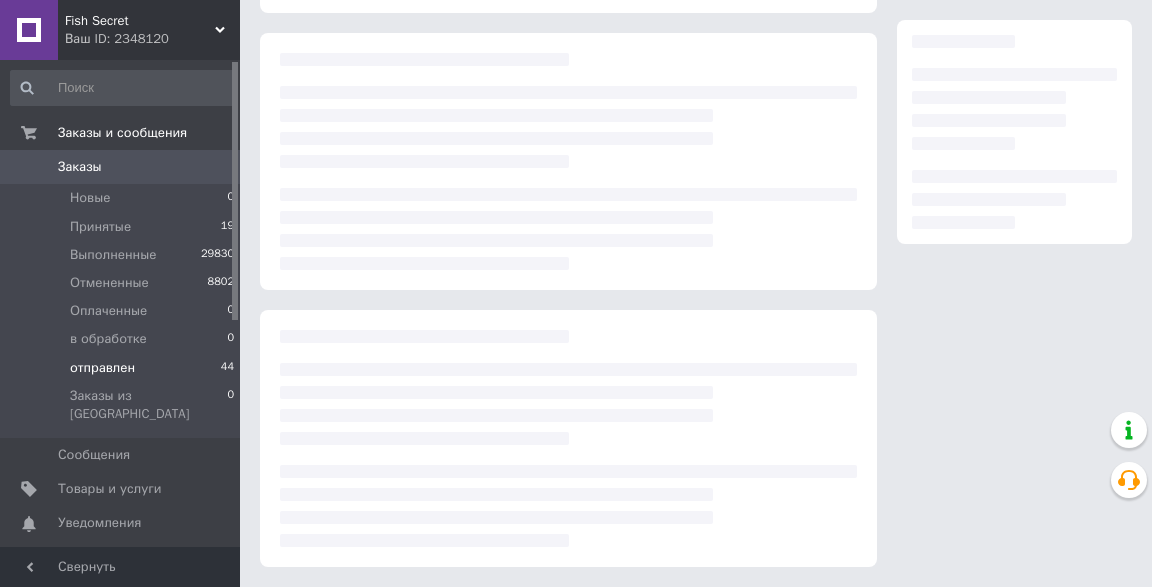scroll, scrollTop: 323, scrollLeft: 0, axis: vertical 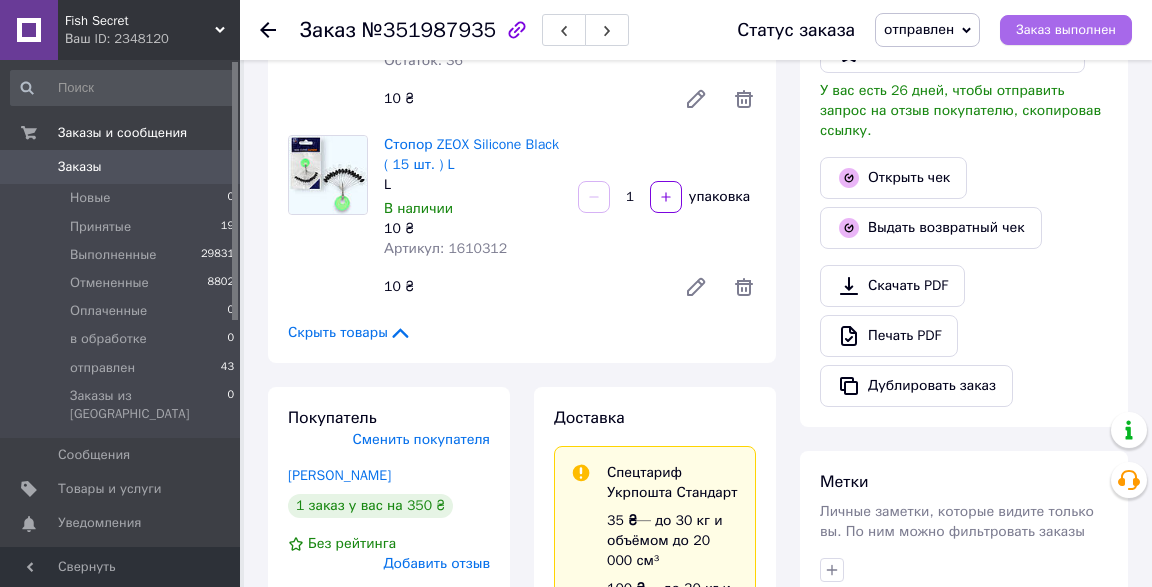 click on "Заказ выполнен" at bounding box center [1066, 30] 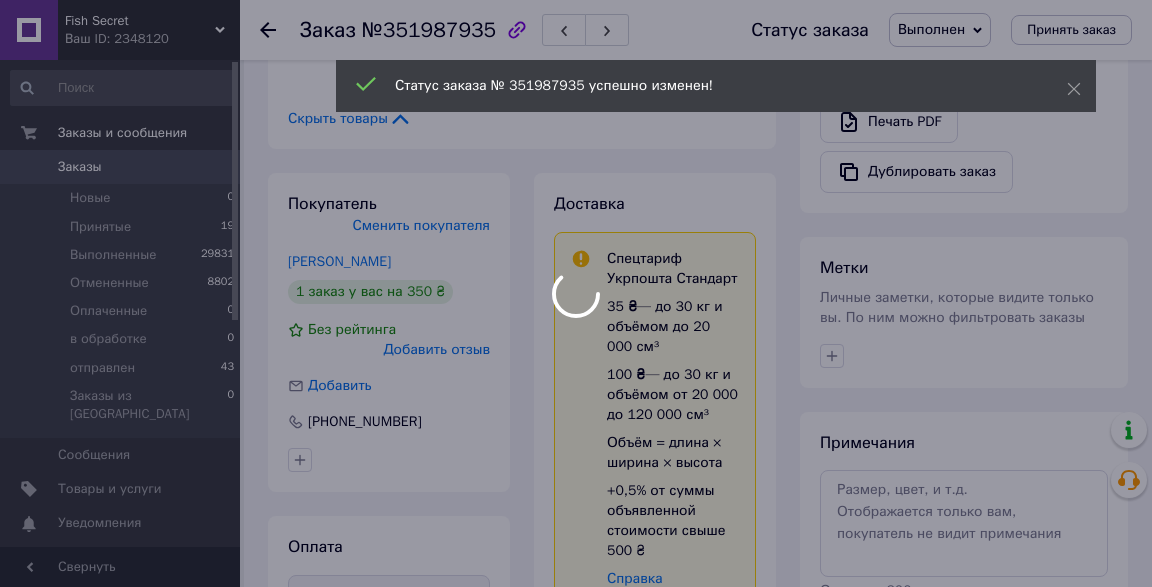 scroll, scrollTop: 692, scrollLeft: 0, axis: vertical 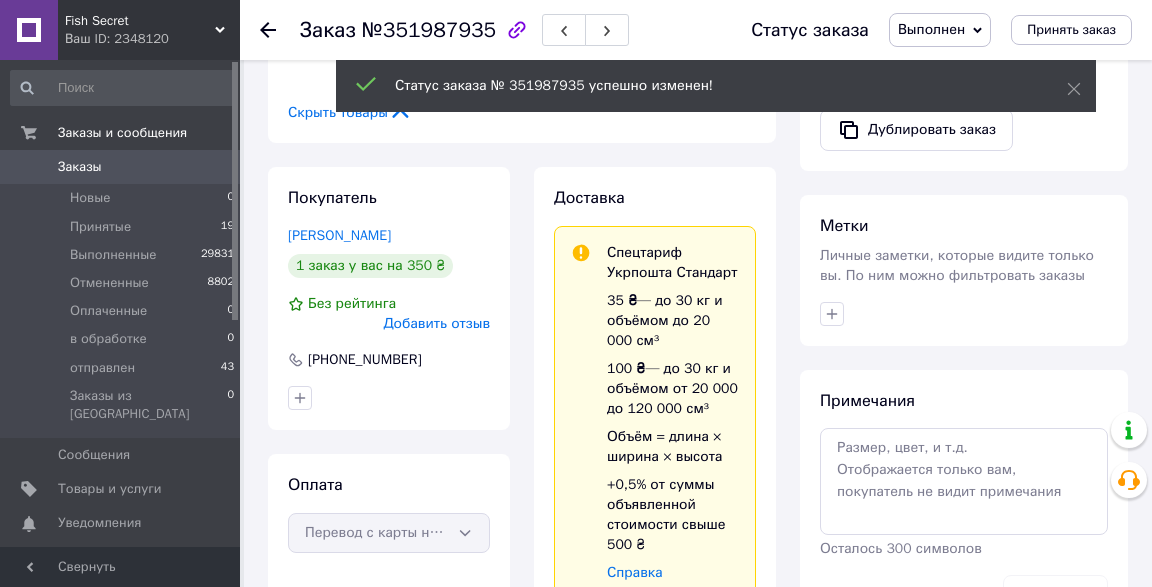 click on "Добавить отзыв" at bounding box center (436, 323) 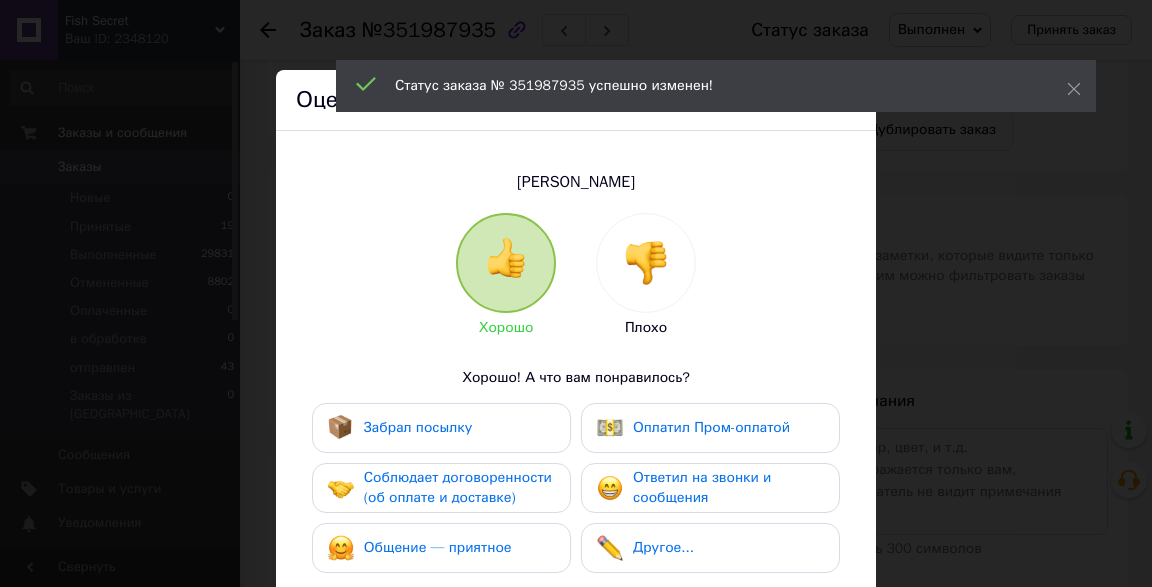 click on "Забрал посылку" at bounding box center [441, 428] 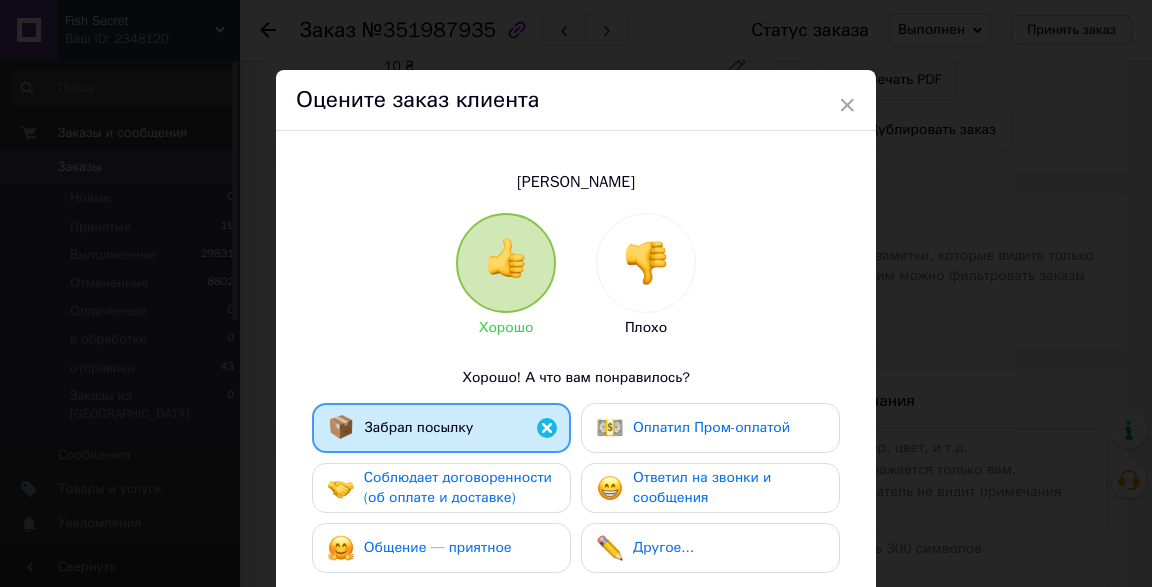 click on "Соблюдает договоренности (об оплате и доставке)" at bounding box center (441, 488) 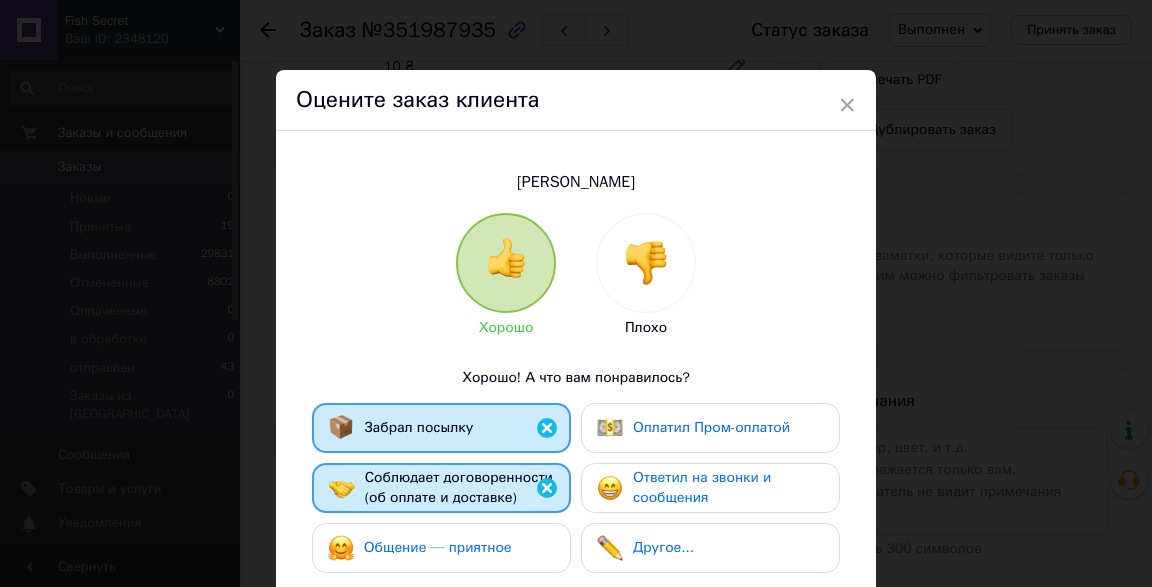click on "Общение — приятное" at bounding box center [438, 548] 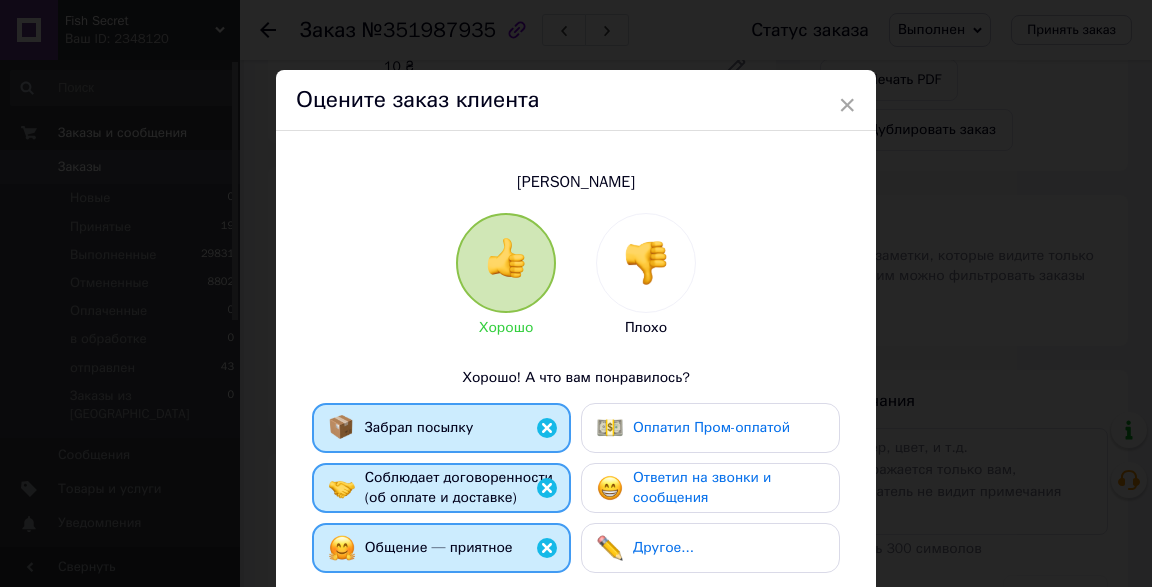 click on "Ответил на звонки и сообщения" at bounding box center [728, 488] 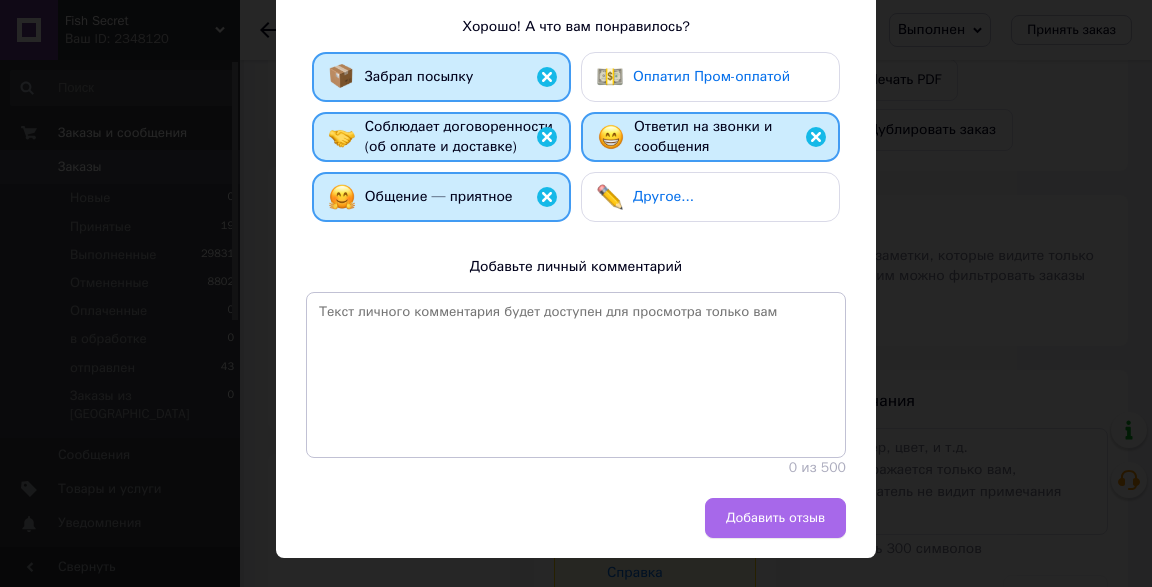 click on "Добавить отзыв" at bounding box center (775, 518) 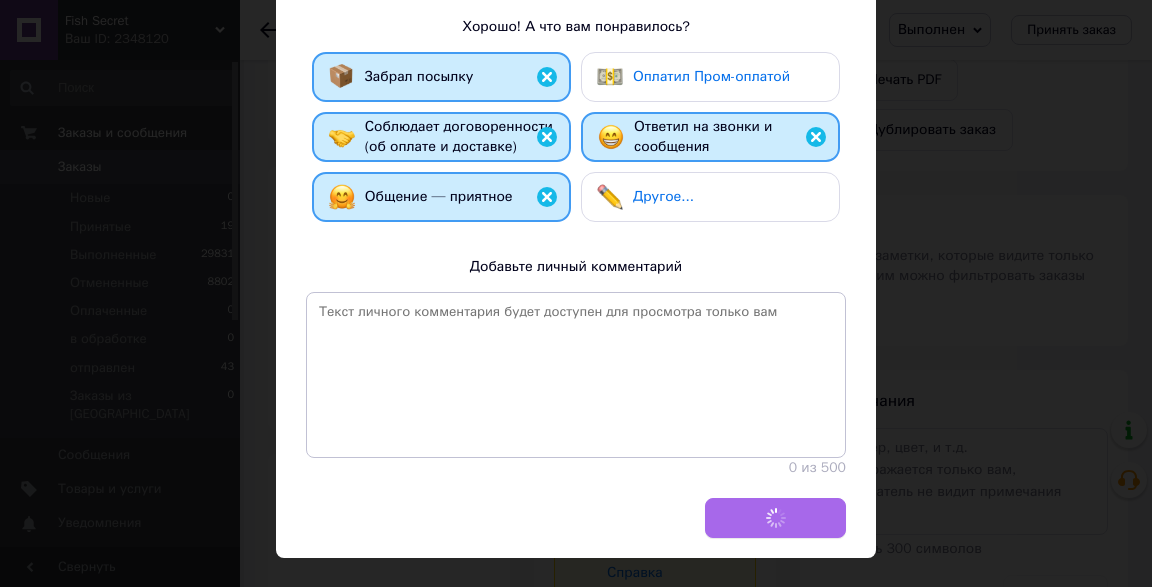 scroll, scrollTop: 350, scrollLeft: 0, axis: vertical 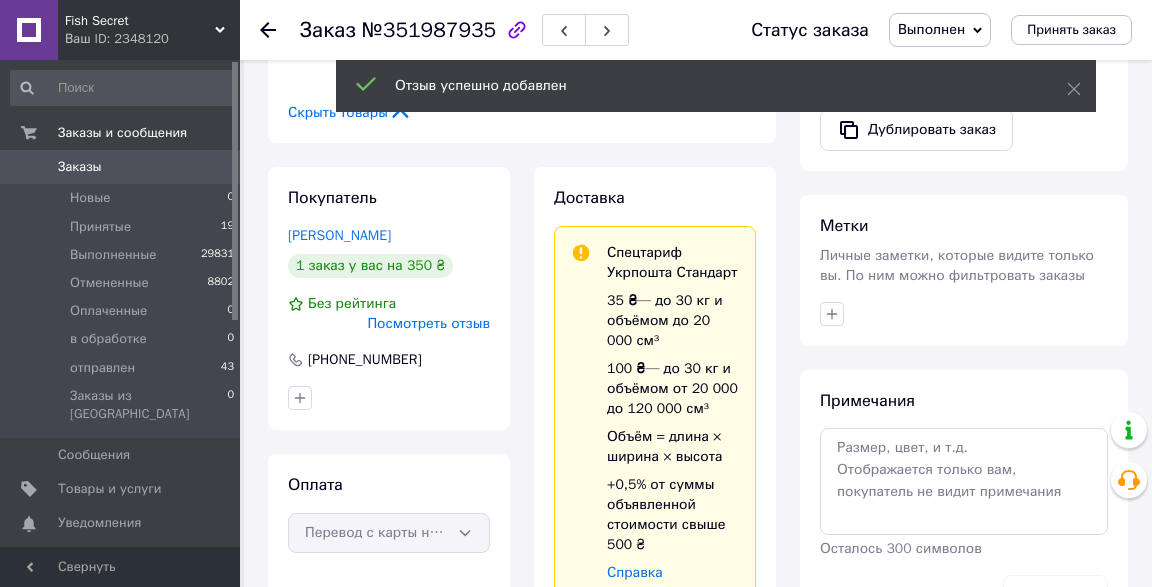 click 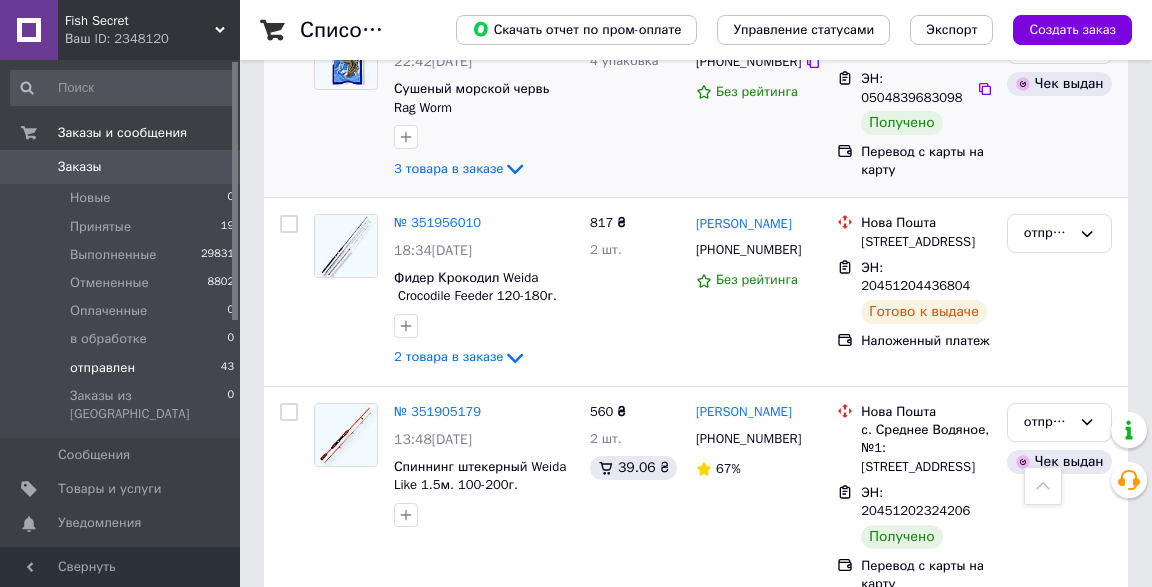 scroll, scrollTop: 8476, scrollLeft: 0, axis: vertical 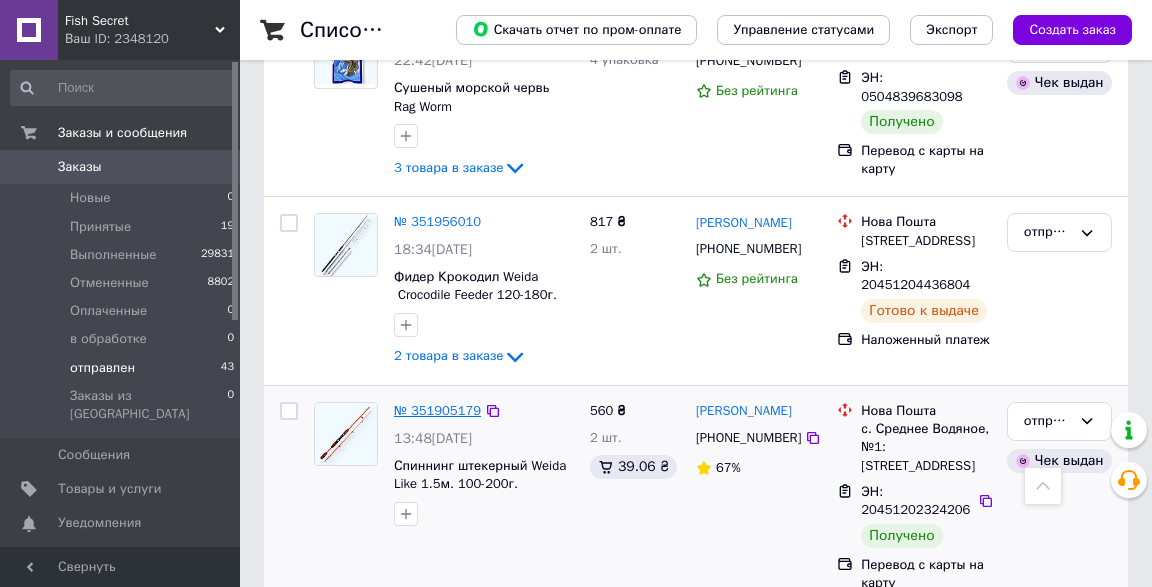 click on "№ 351905179" at bounding box center (437, 410) 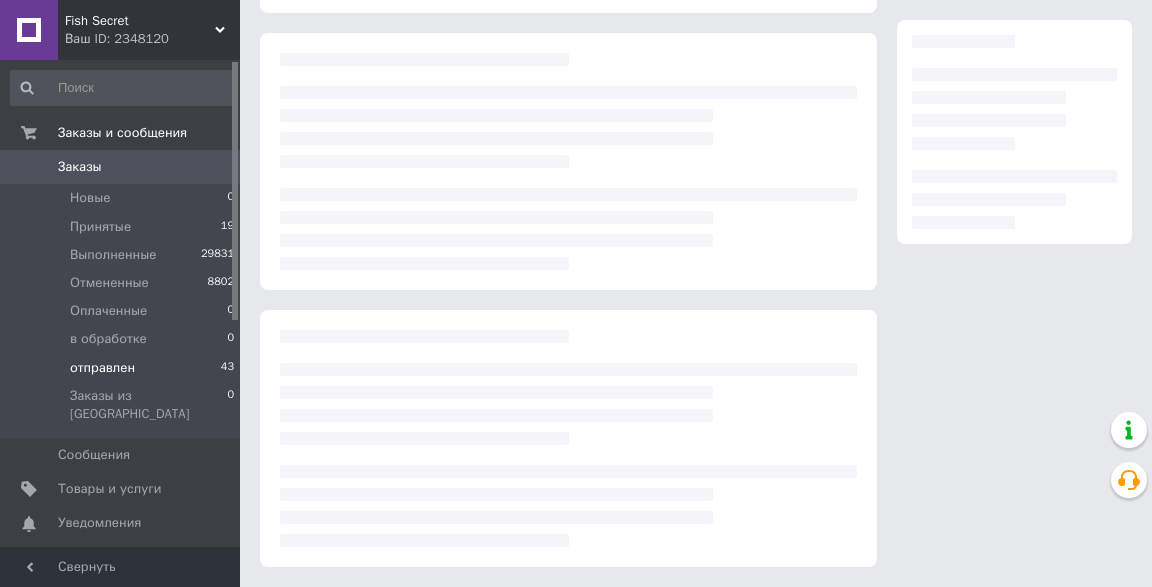 scroll, scrollTop: 323, scrollLeft: 0, axis: vertical 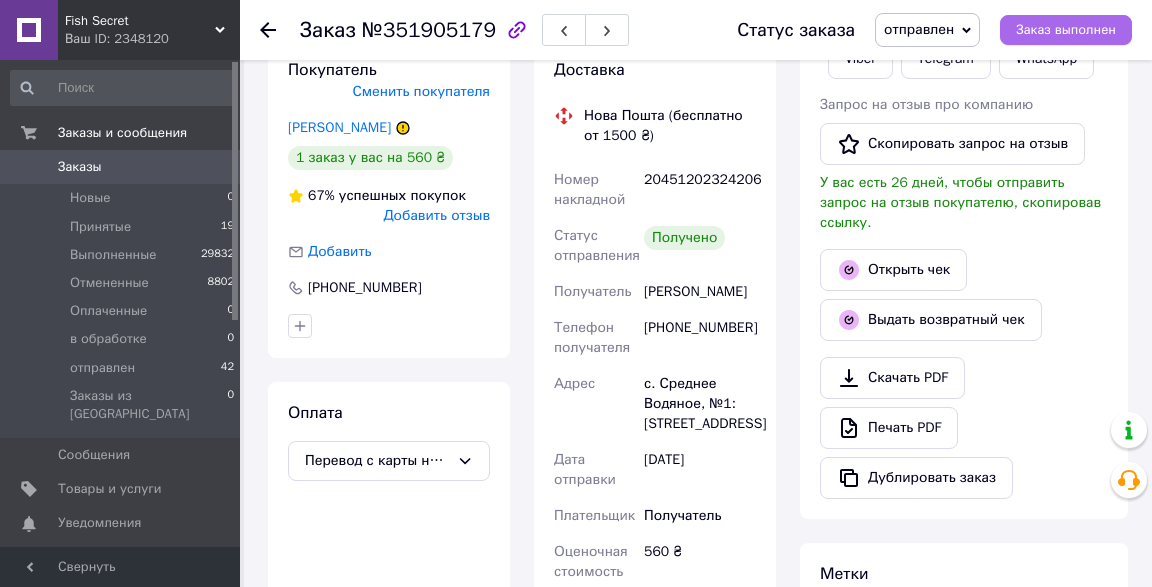 click on "Заказ выполнен" at bounding box center (1066, 30) 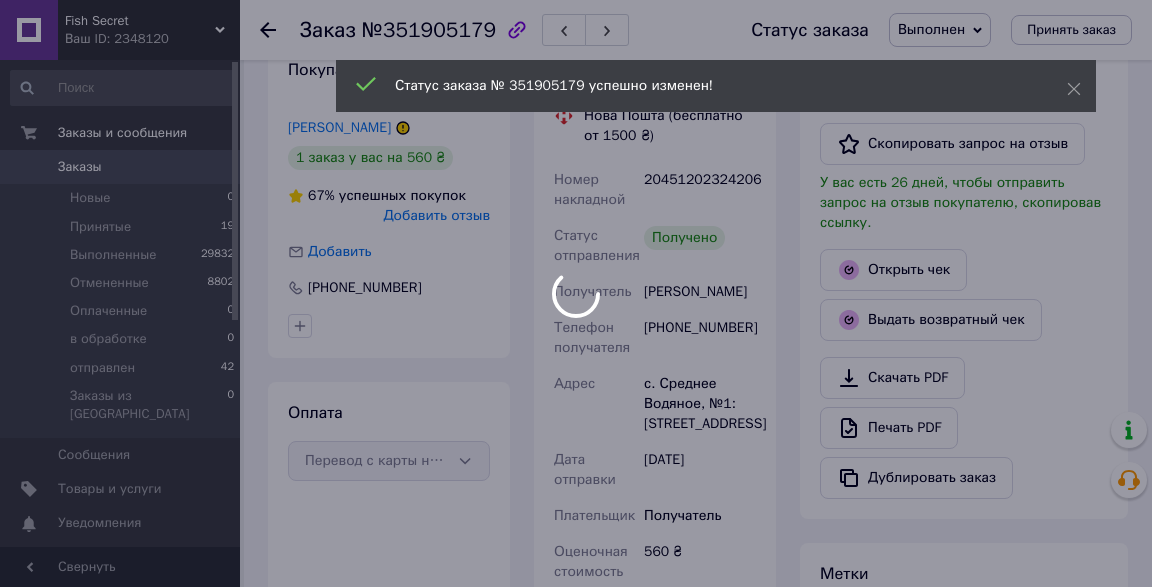 scroll, scrollTop: 152, scrollLeft: 0, axis: vertical 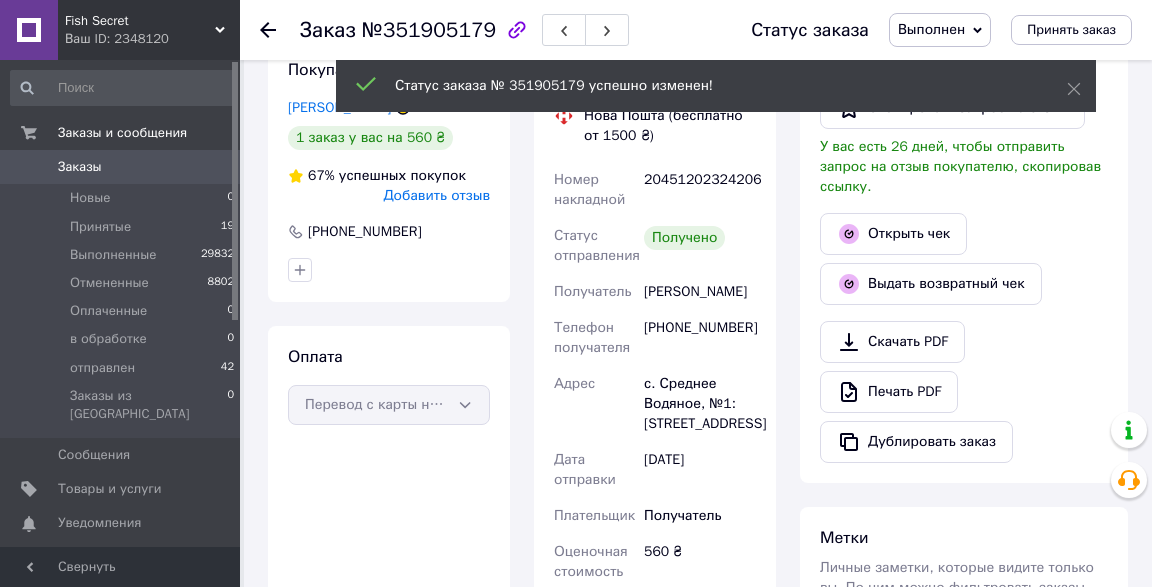 click on "Добавить отзыв" at bounding box center (436, 195) 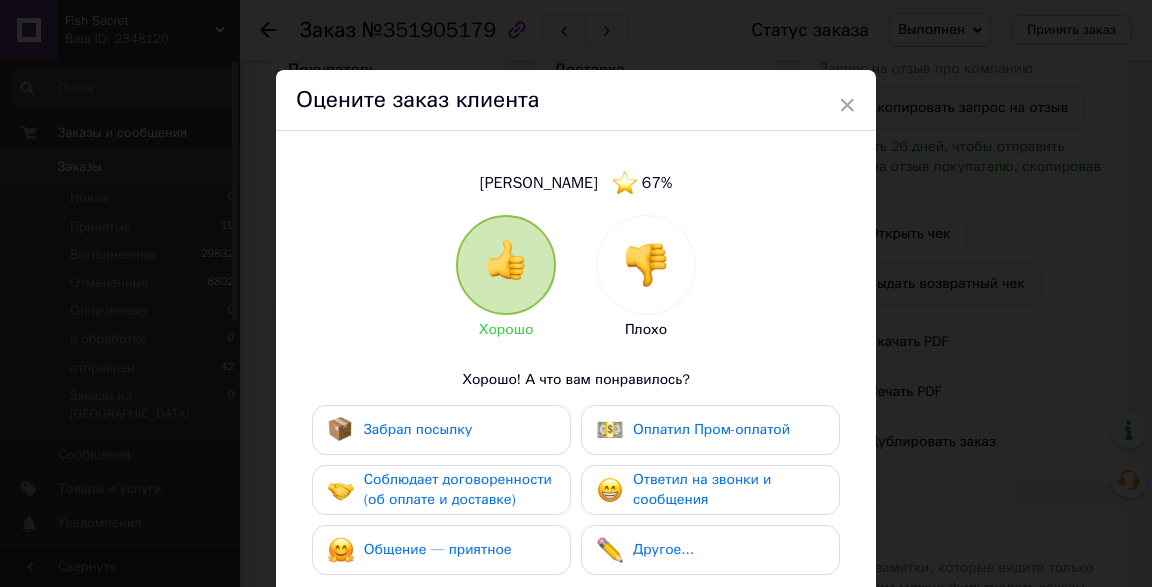 click on "Забрал посылку" at bounding box center (418, 430) 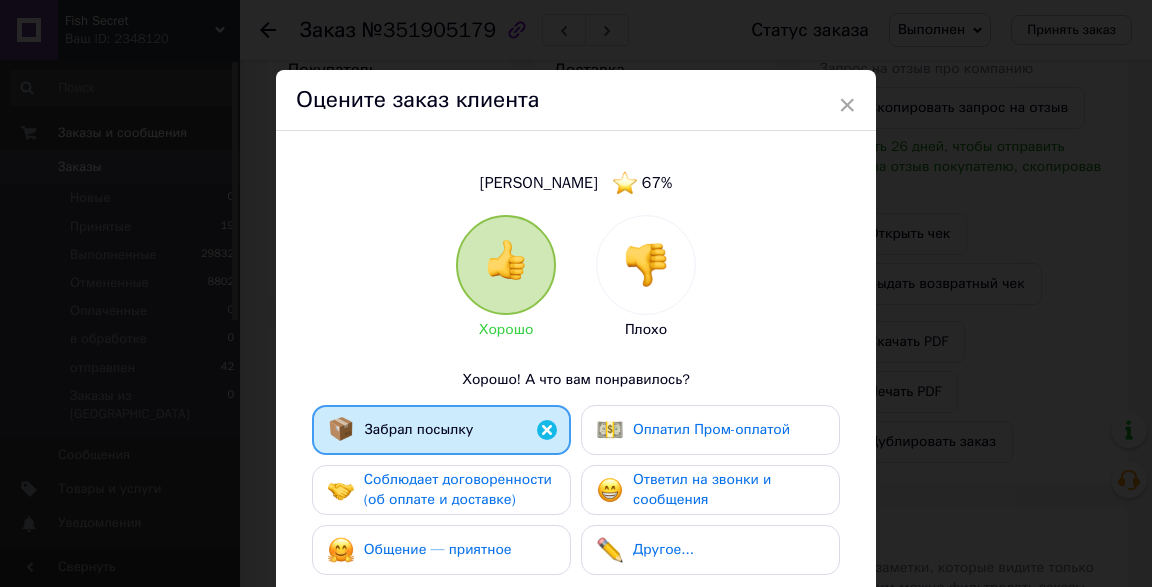 click on "Соблюдает договоренности (об оплате и доставке)" at bounding box center [458, 489] 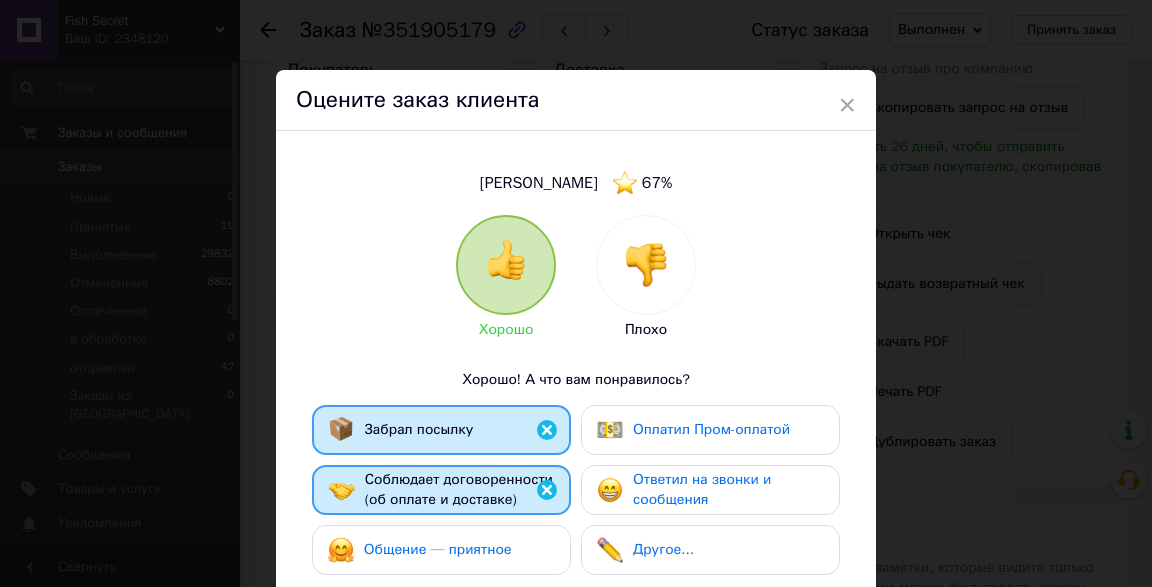 click on "Общение — приятное" at bounding box center (438, 549) 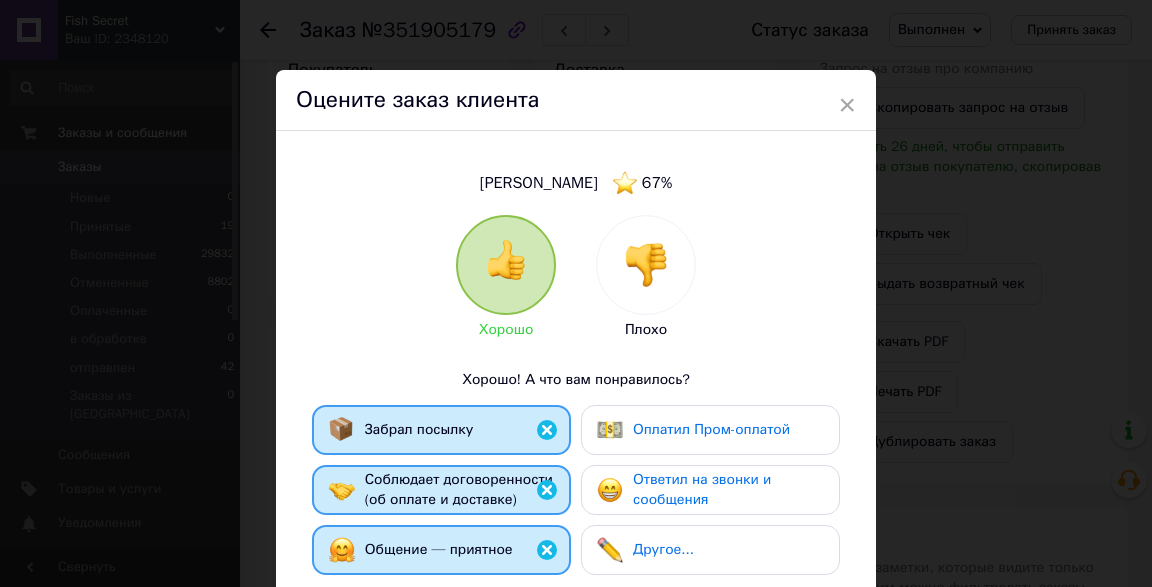 click on "Ответил на звонки и сообщения" at bounding box center [702, 489] 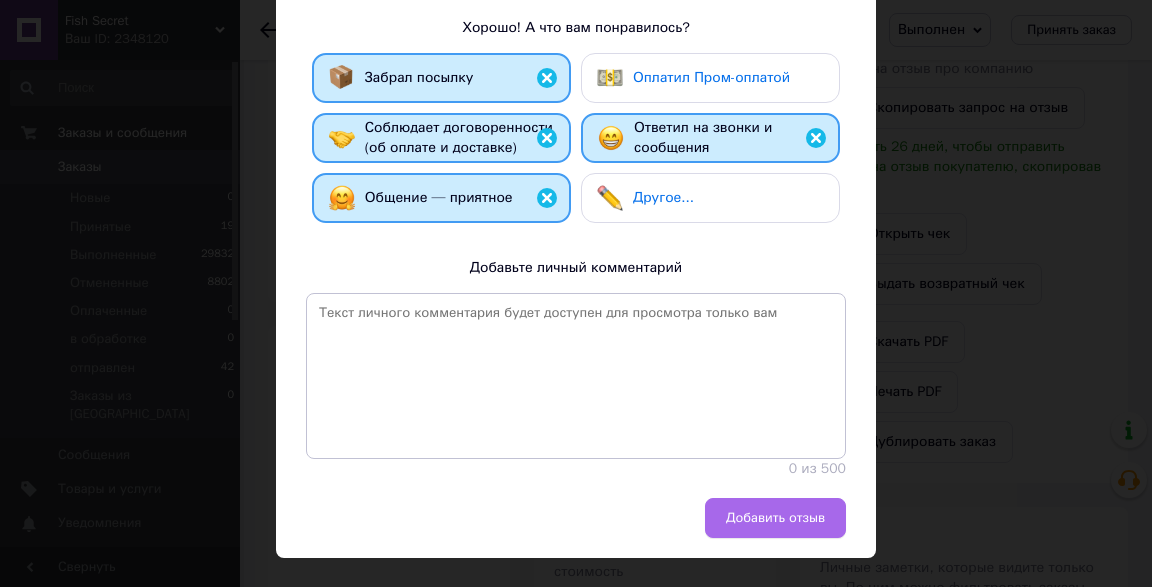 click on "Добавить отзыв" at bounding box center [775, 518] 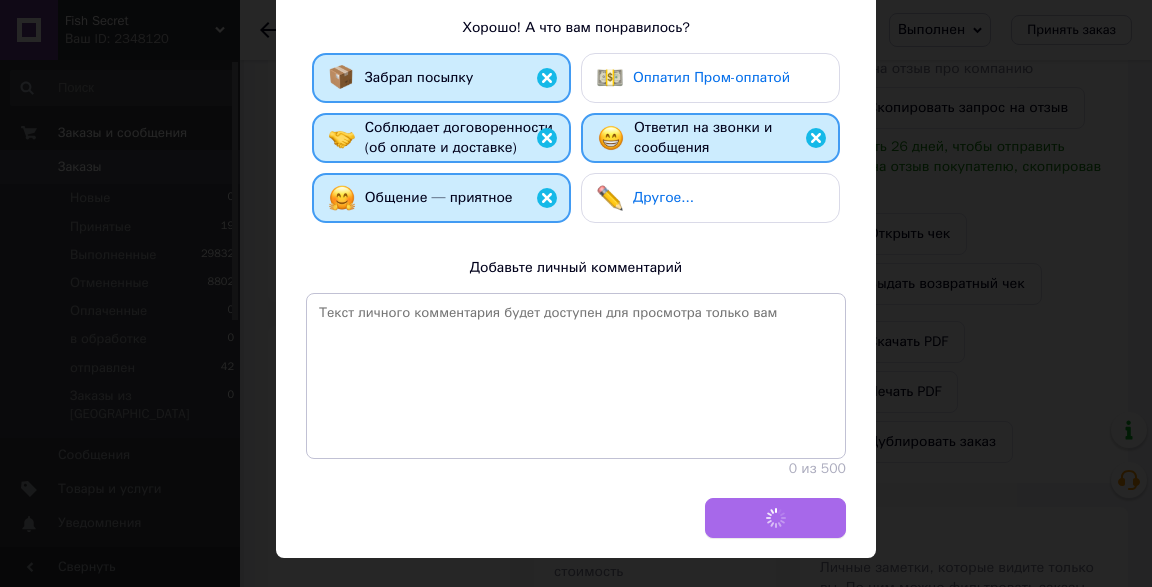 scroll, scrollTop: 352, scrollLeft: 0, axis: vertical 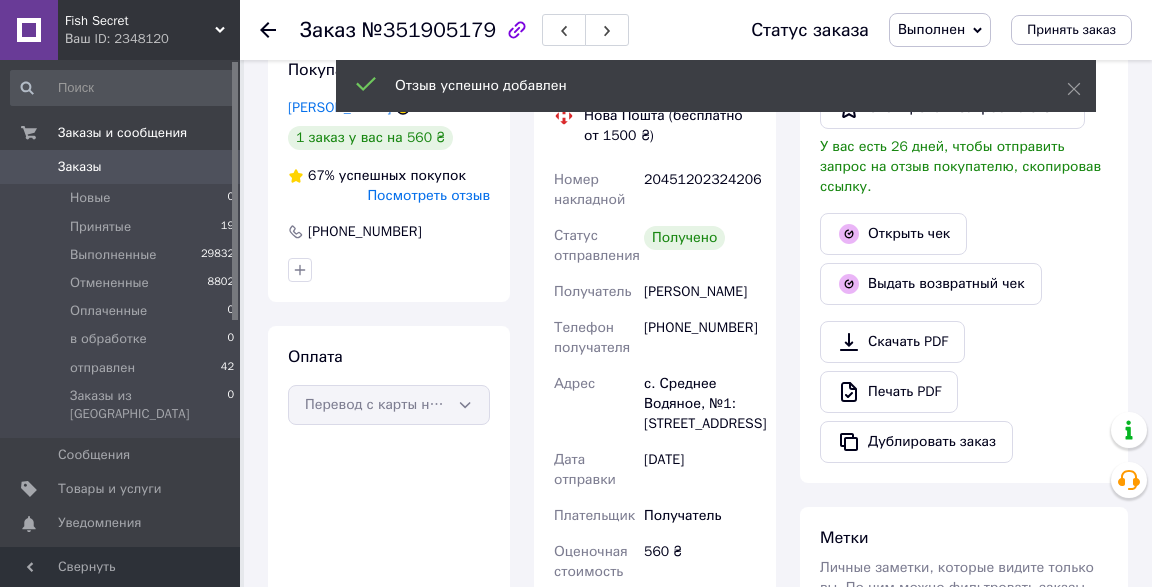 click 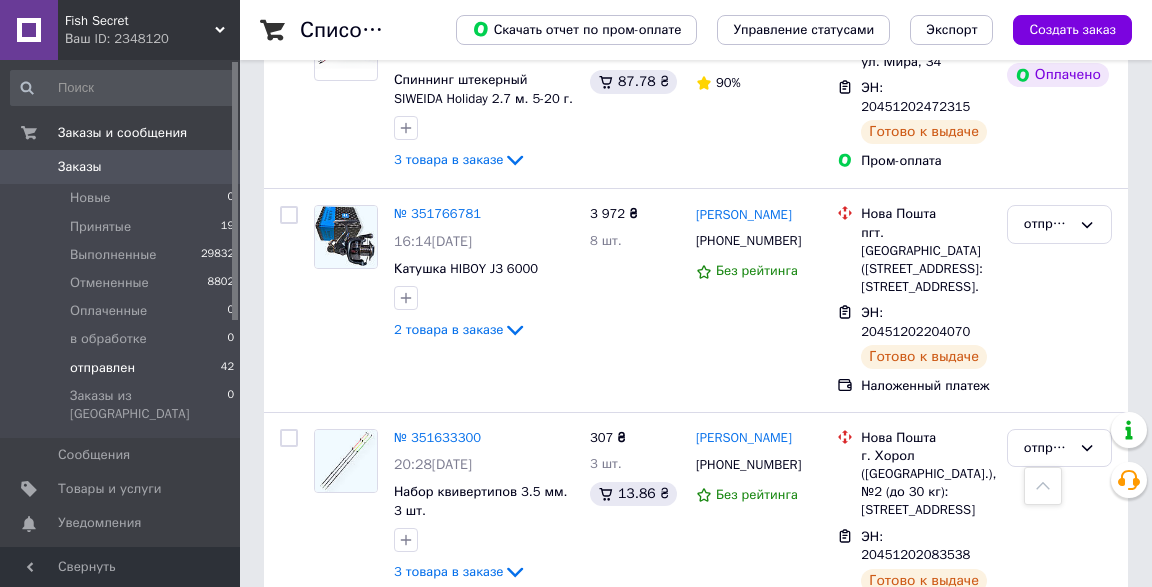 scroll, scrollTop: 8895, scrollLeft: 0, axis: vertical 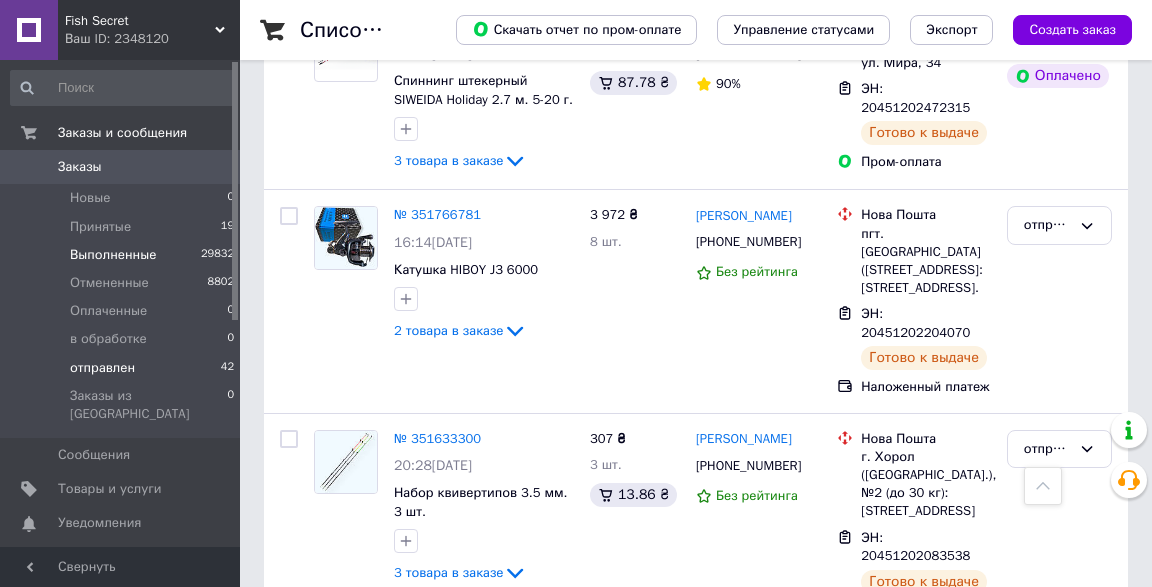 click on "Выполненные" at bounding box center (113, 255) 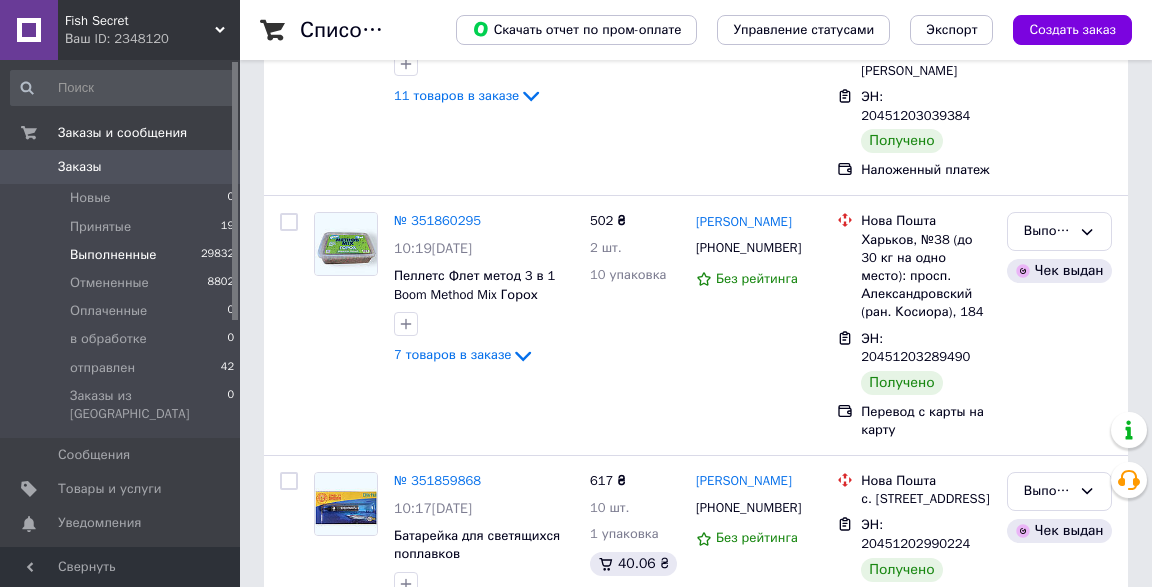 scroll, scrollTop: 0, scrollLeft: 0, axis: both 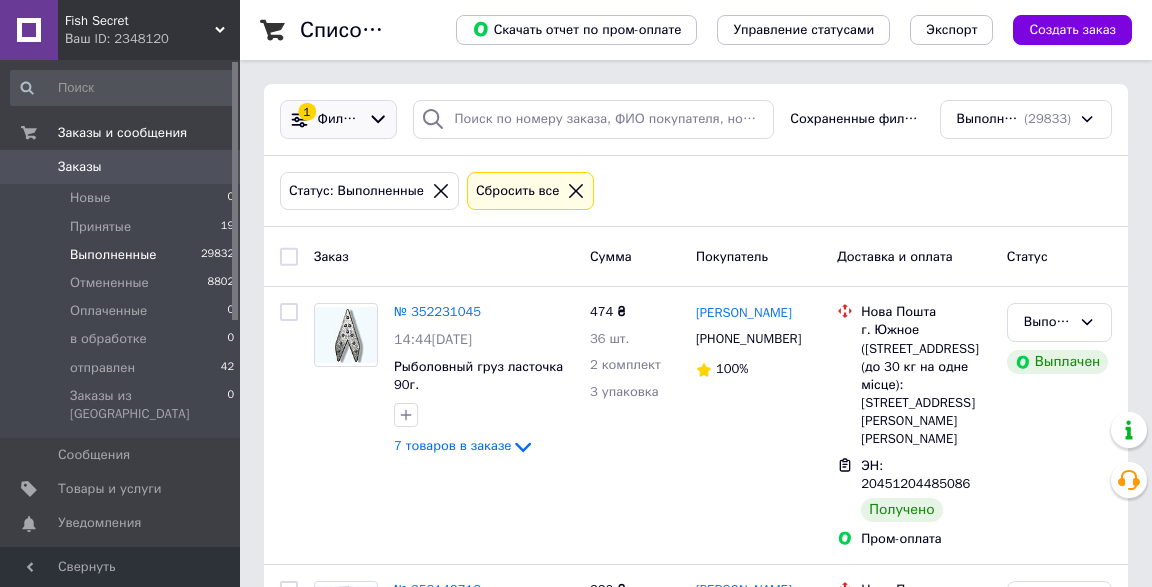 click on "Фильтры" at bounding box center [339, 119] 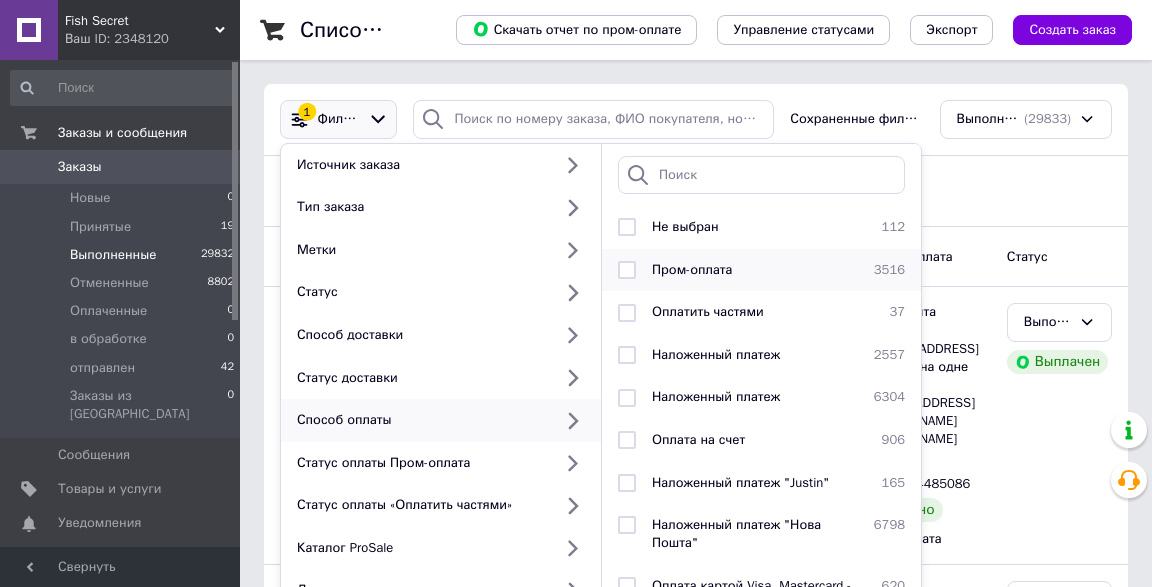 click at bounding box center (627, 270) 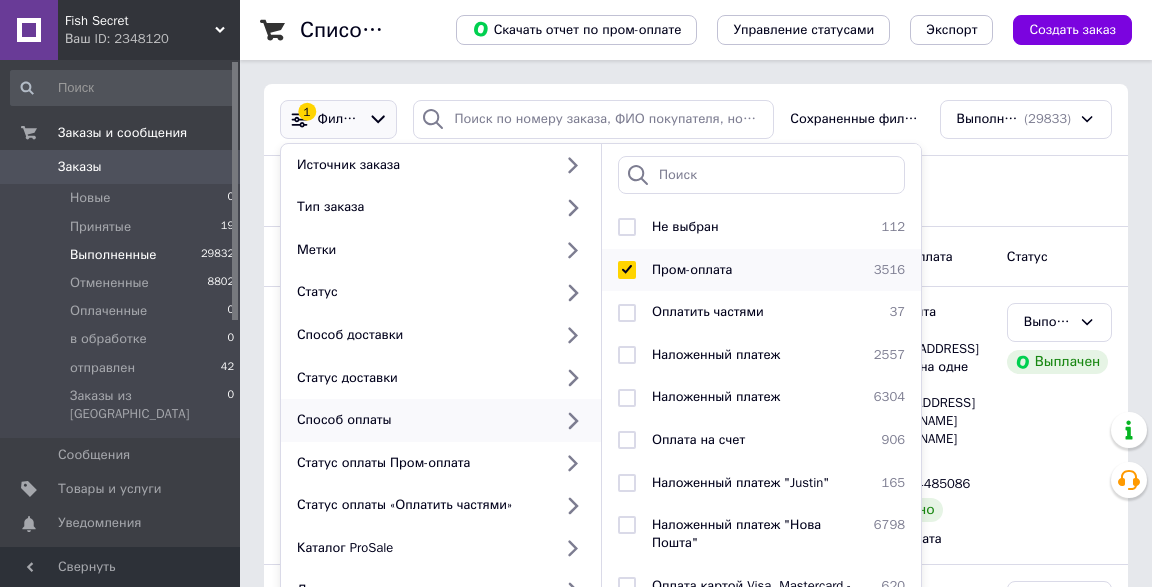 checkbox on "true" 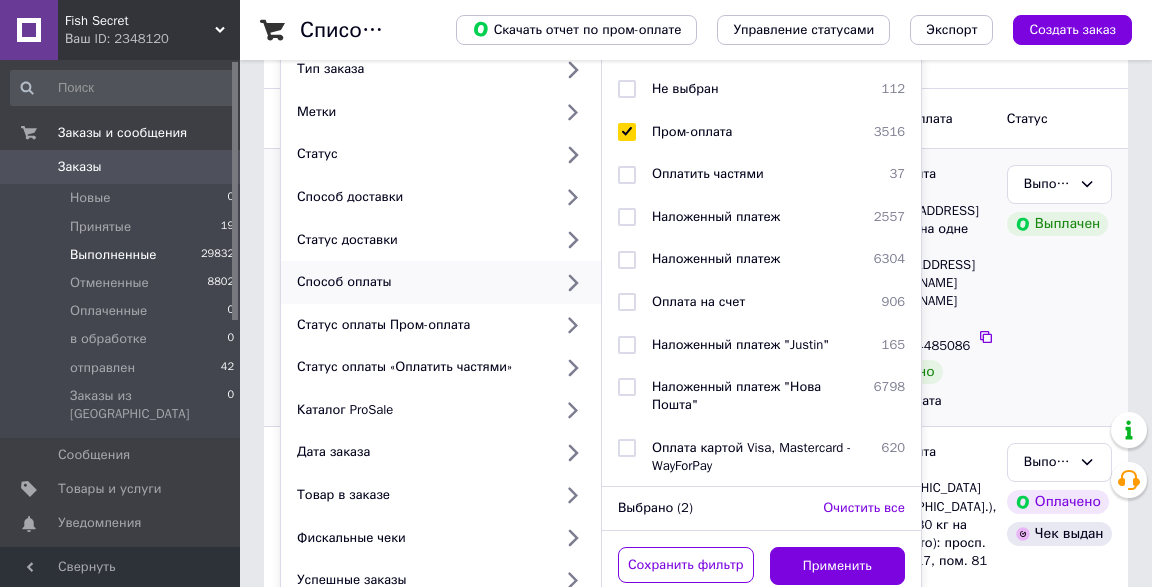 scroll, scrollTop: 189, scrollLeft: 0, axis: vertical 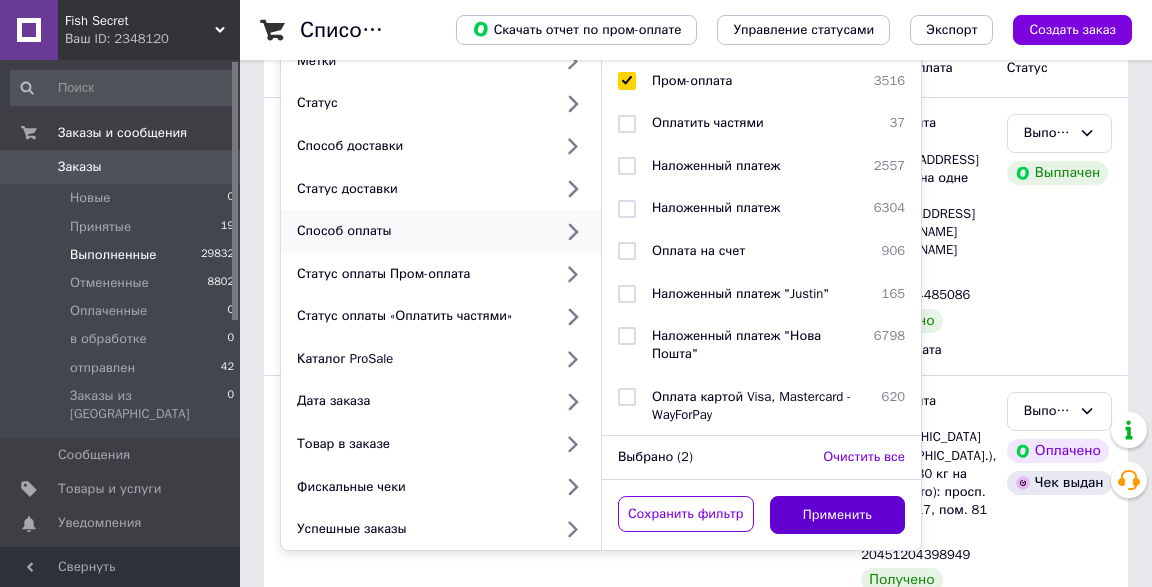 click on "Применить" at bounding box center (838, 515) 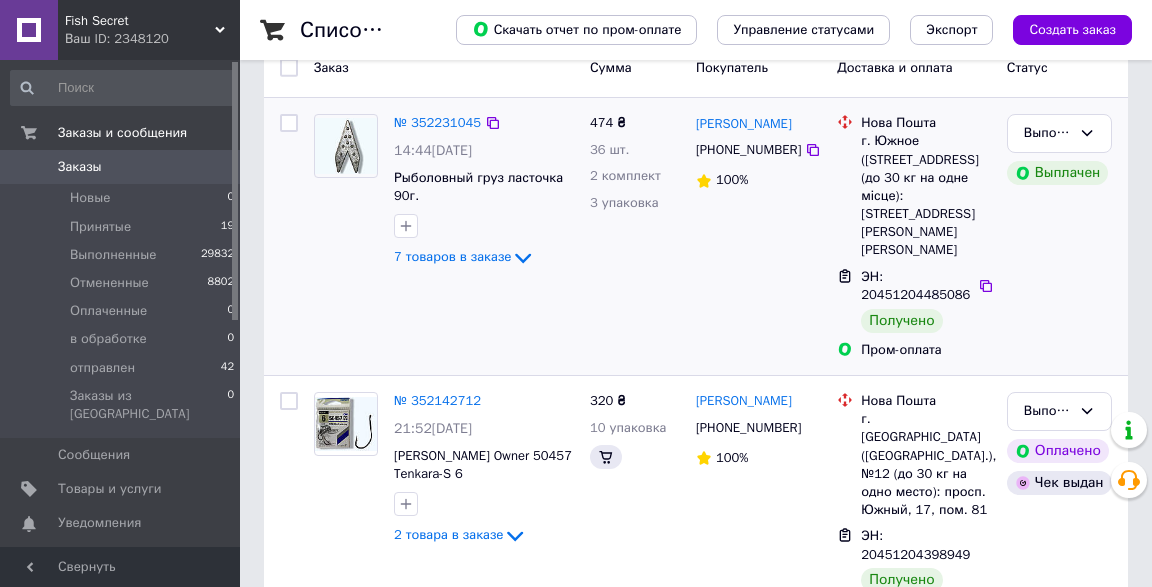 scroll, scrollTop: 0, scrollLeft: 0, axis: both 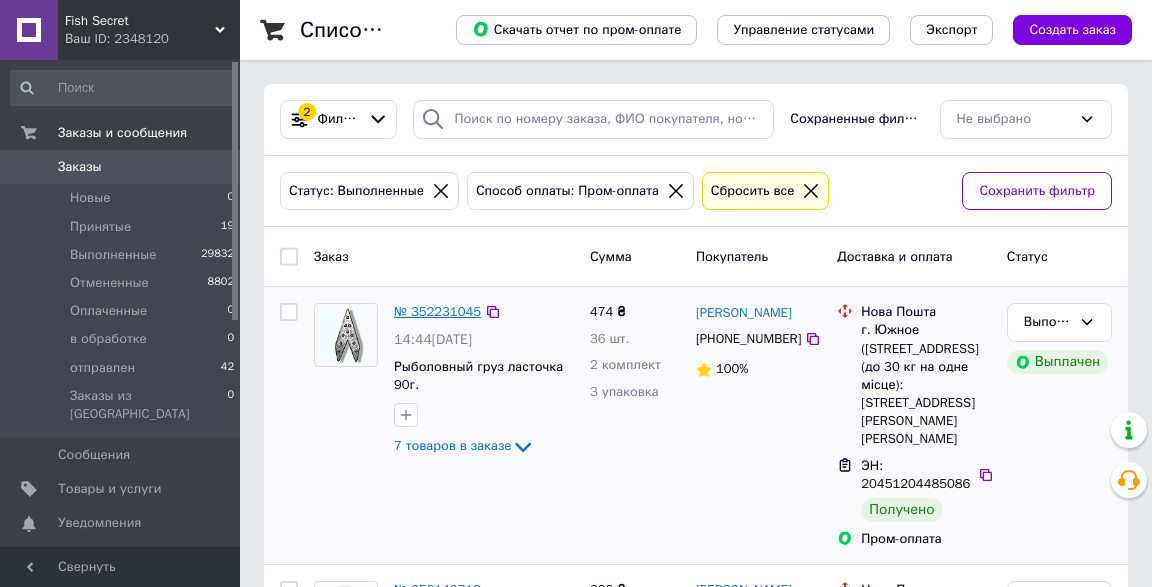 click on "№ 352231045" at bounding box center (437, 311) 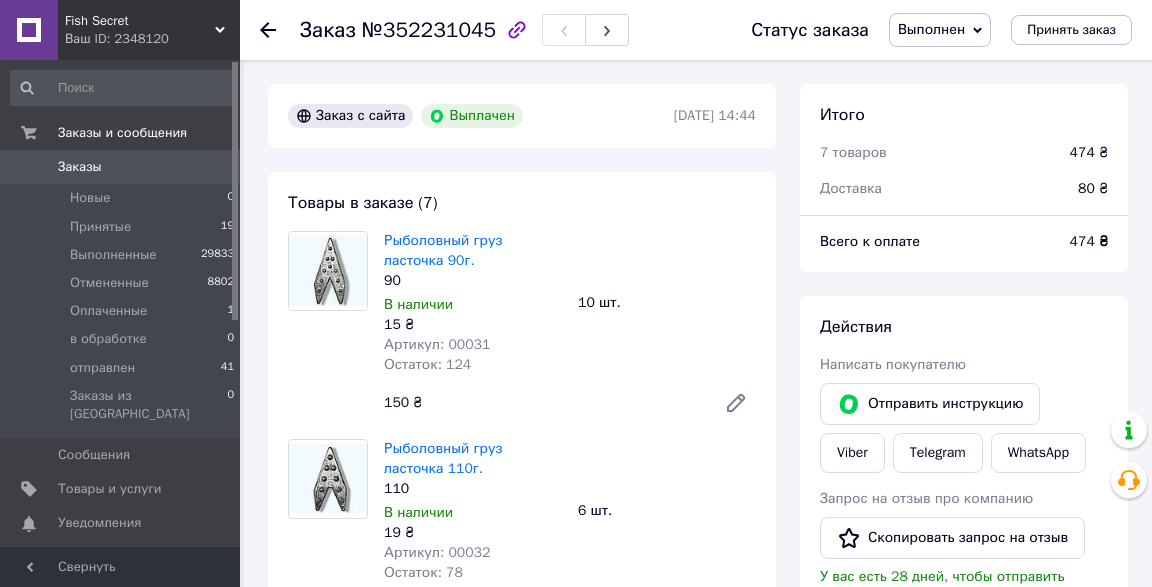 scroll, scrollTop: 316, scrollLeft: 0, axis: vertical 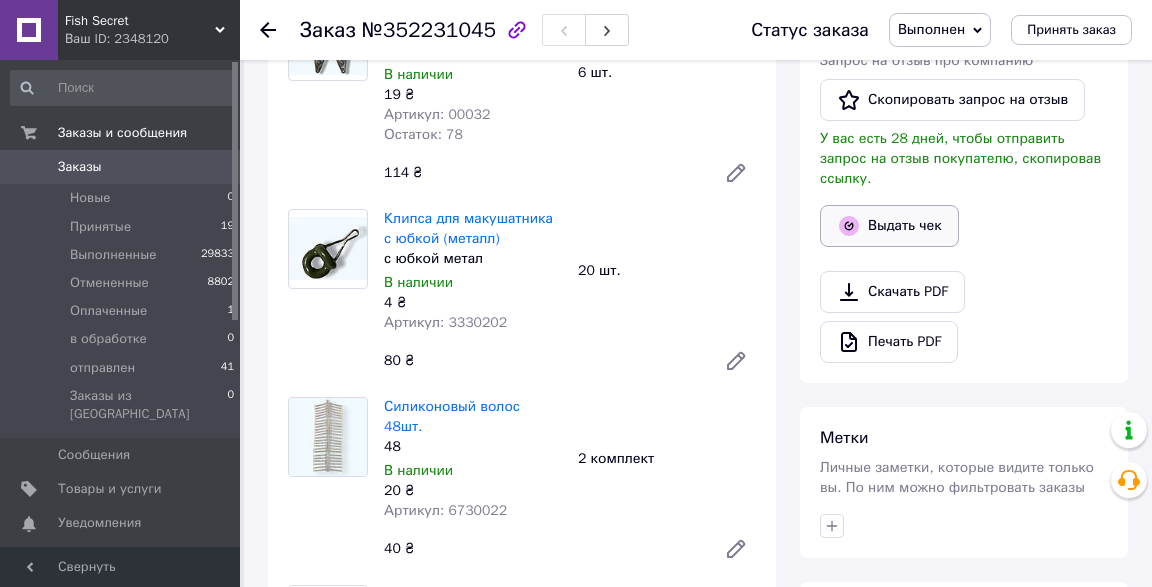 click on "Выдать чек" at bounding box center [889, 226] 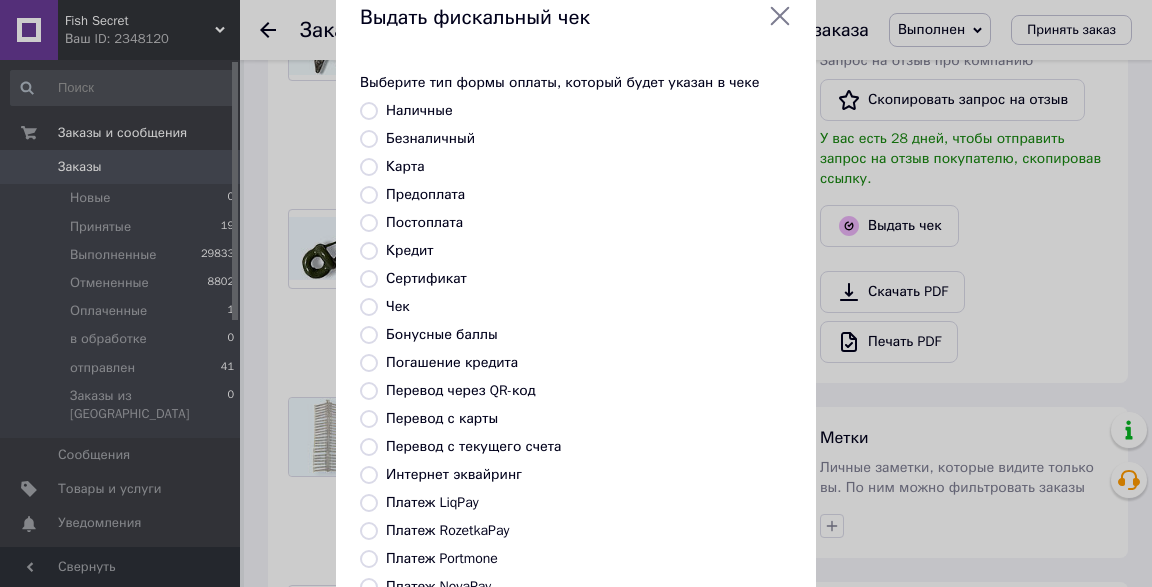 scroll, scrollTop: 68, scrollLeft: 0, axis: vertical 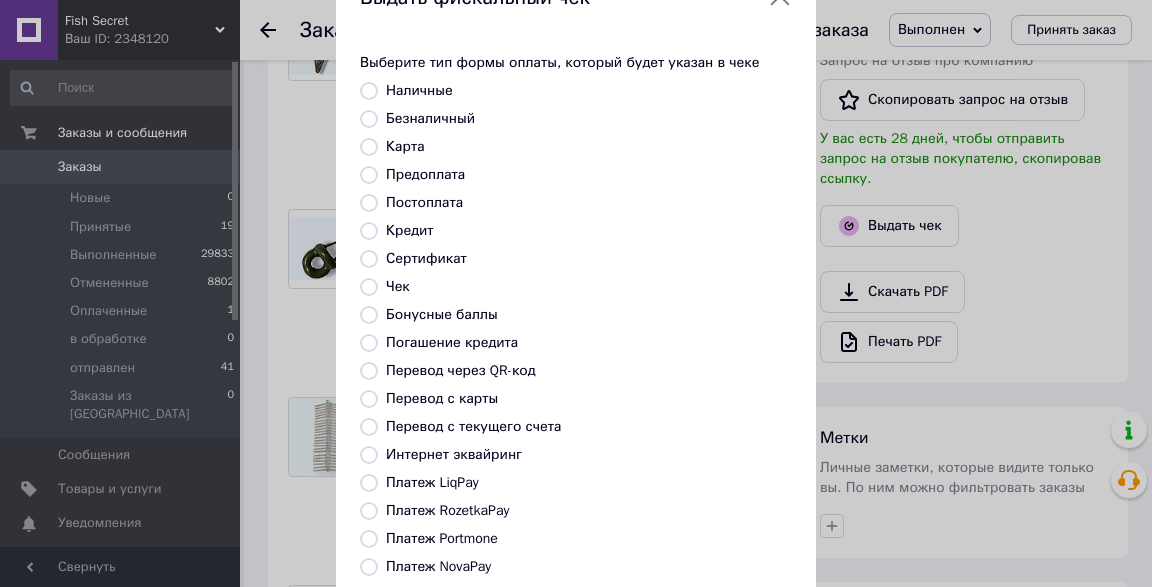 click on "Платеж RozetkaPay" at bounding box center (447, 510) 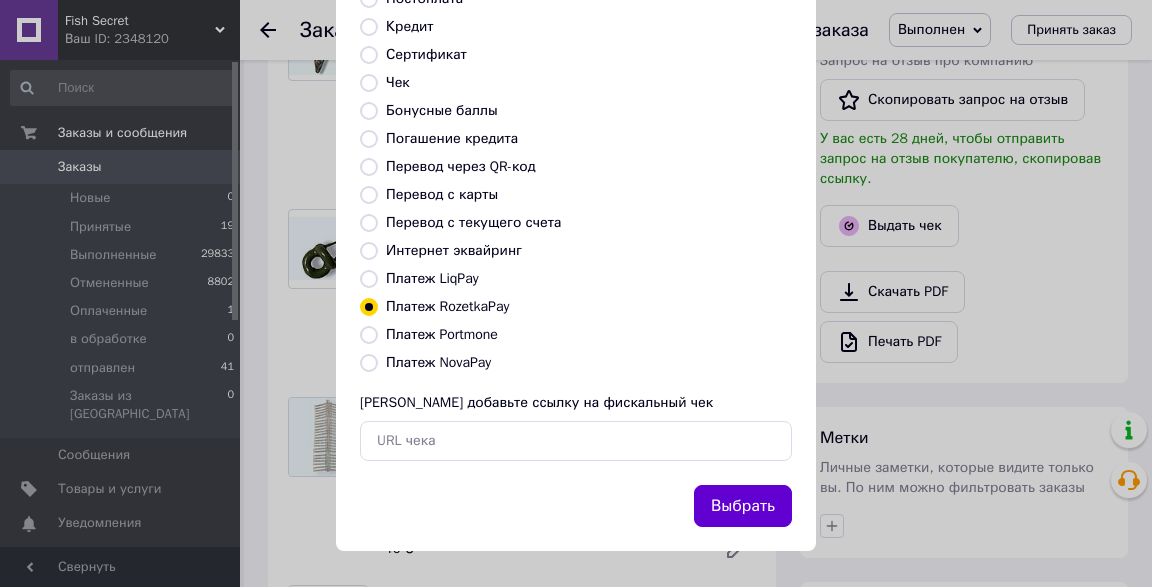 scroll, scrollTop: 272, scrollLeft: 0, axis: vertical 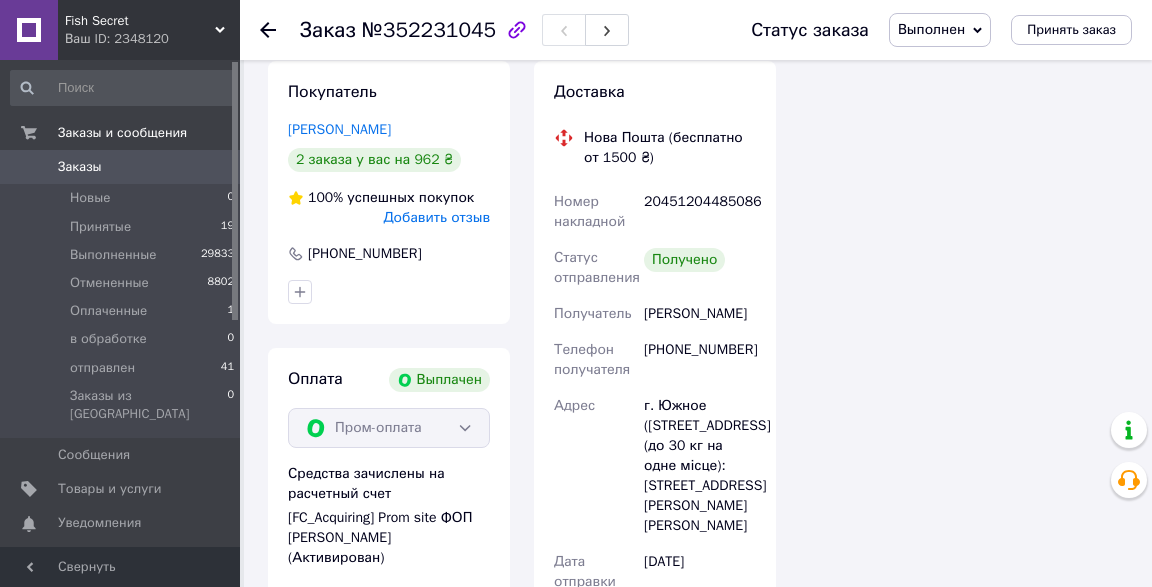 click on "Добавить отзыв" at bounding box center (436, 217) 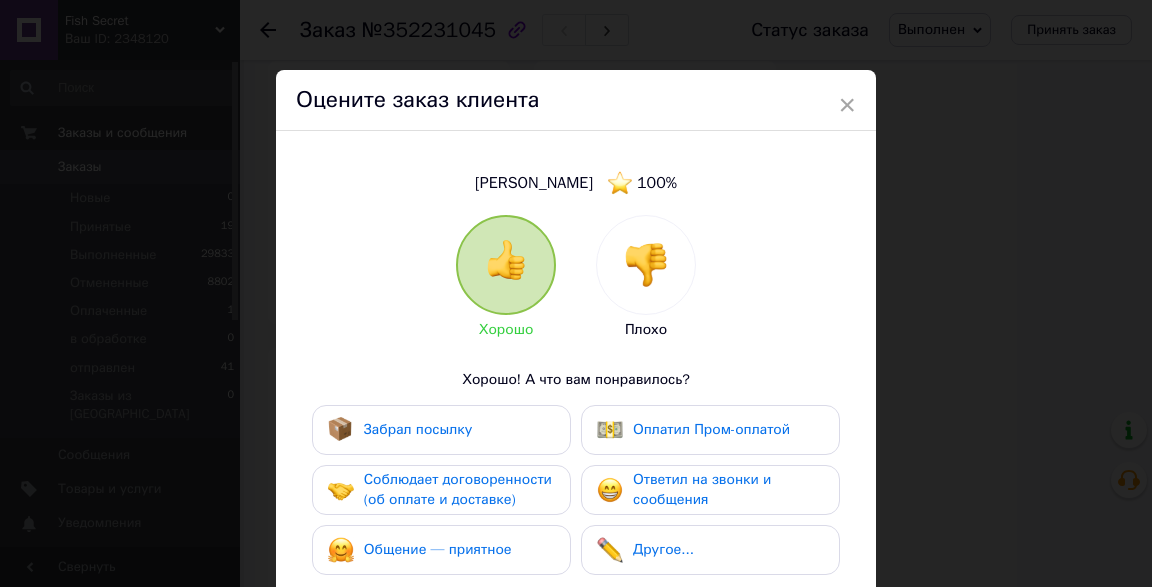 click on "Забрал посылку" at bounding box center [418, 429] 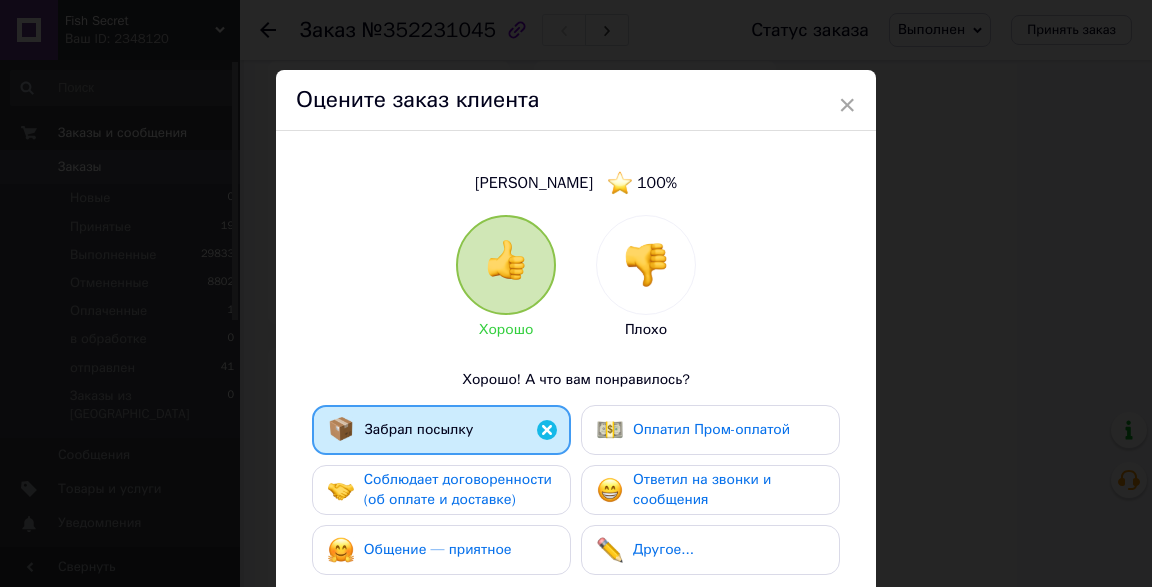 click on "Соблюдает договоренности (об оплате и доставке)" at bounding box center [458, 489] 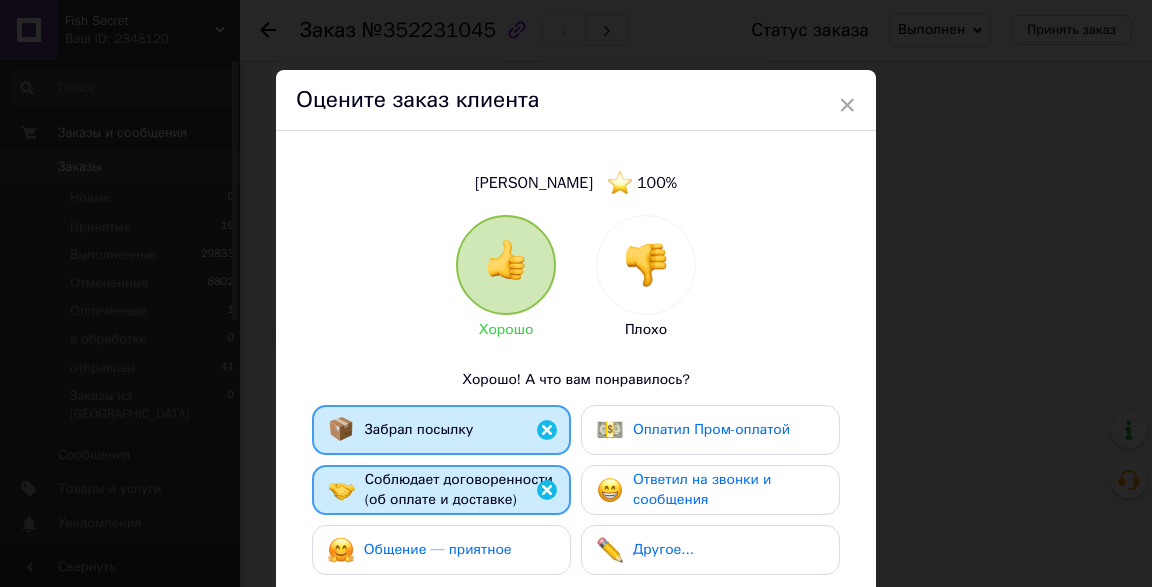 click on "Общение — приятное" at bounding box center [438, 549] 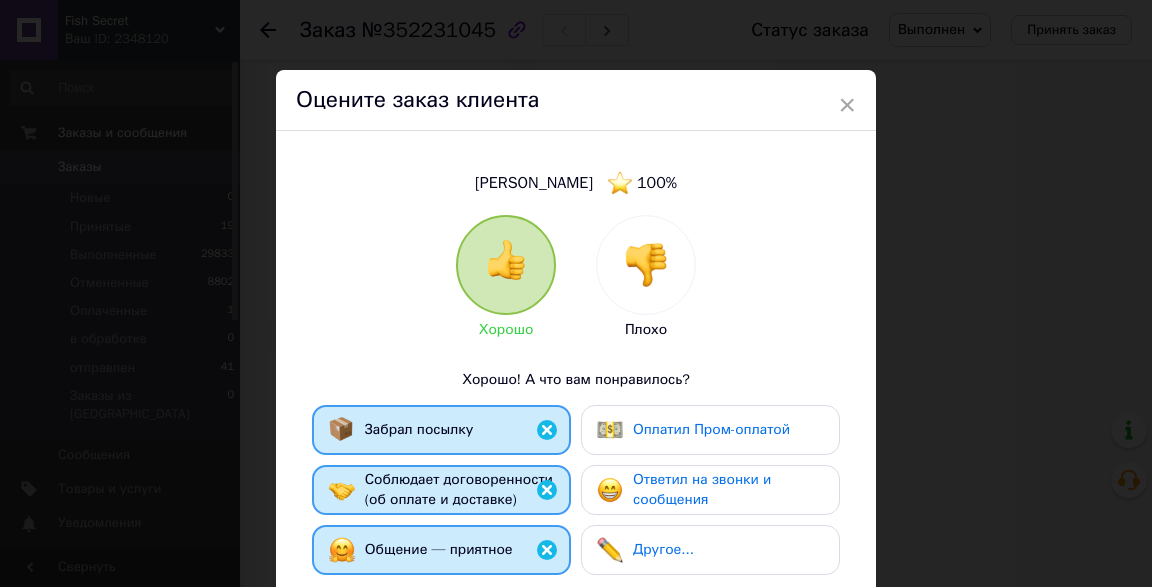 click on "Ответил на звонки и сообщения" at bounding box center (702, 489) 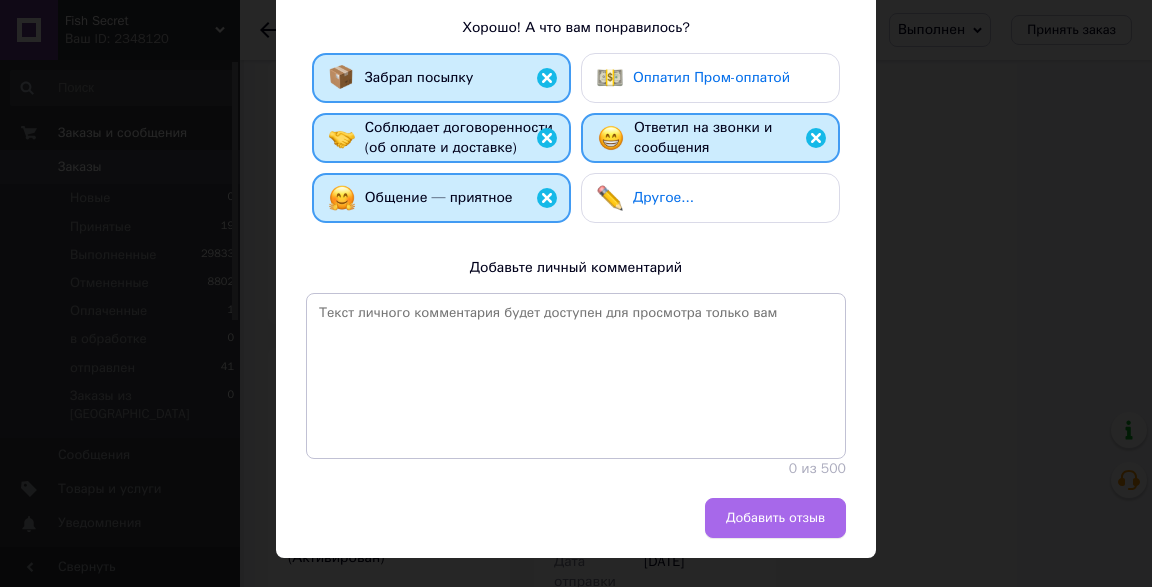 click on "Добавить отзыв" at bounding box center (775, 518) 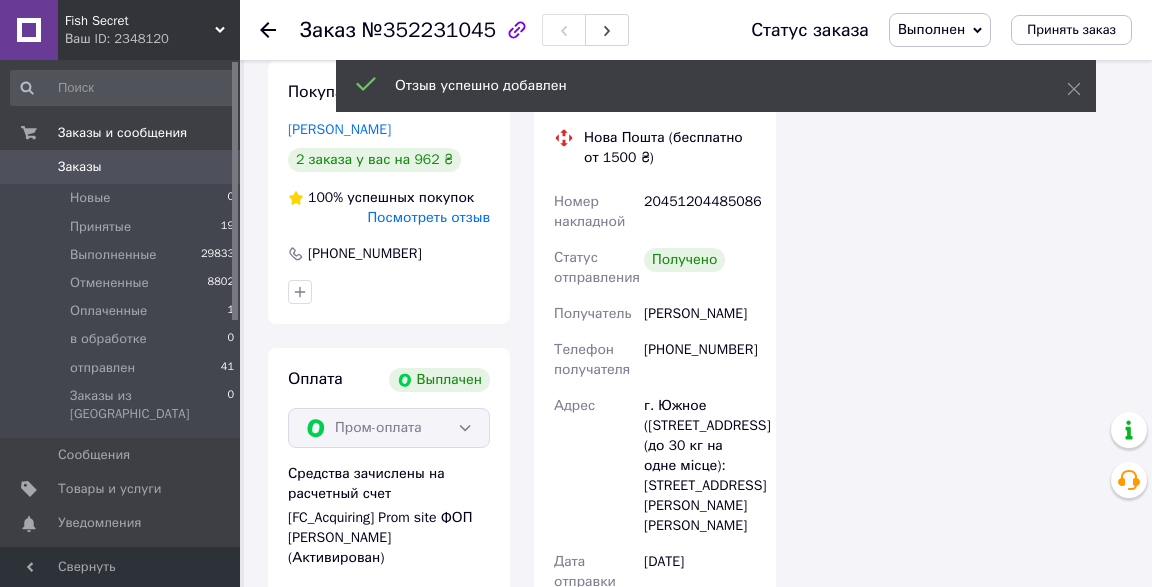 click 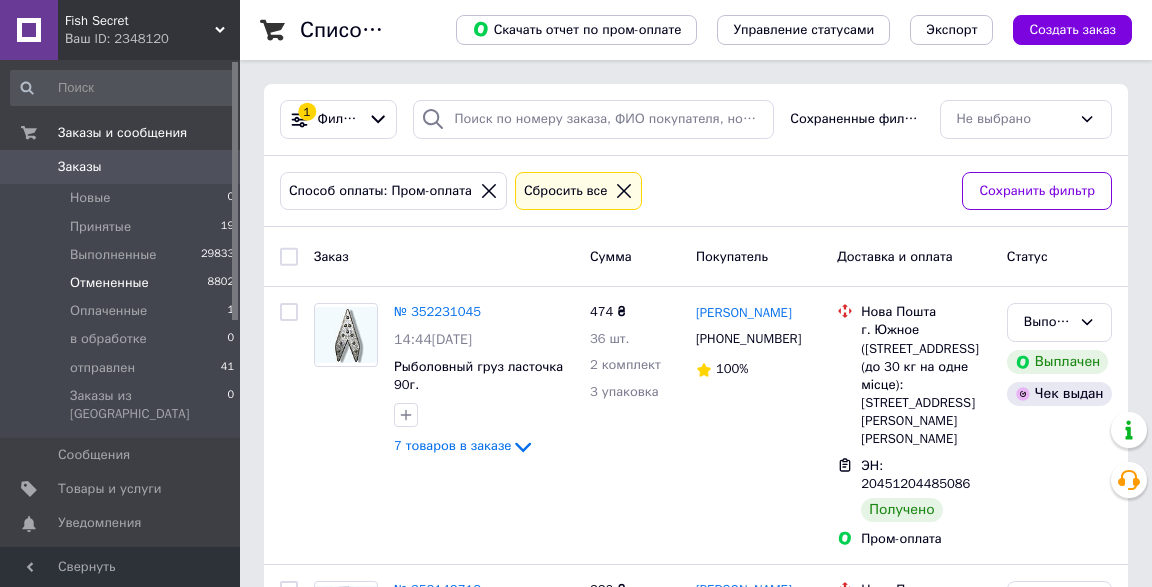 scroll, scrollTop: 0, scrollLeft: 0, axis: both 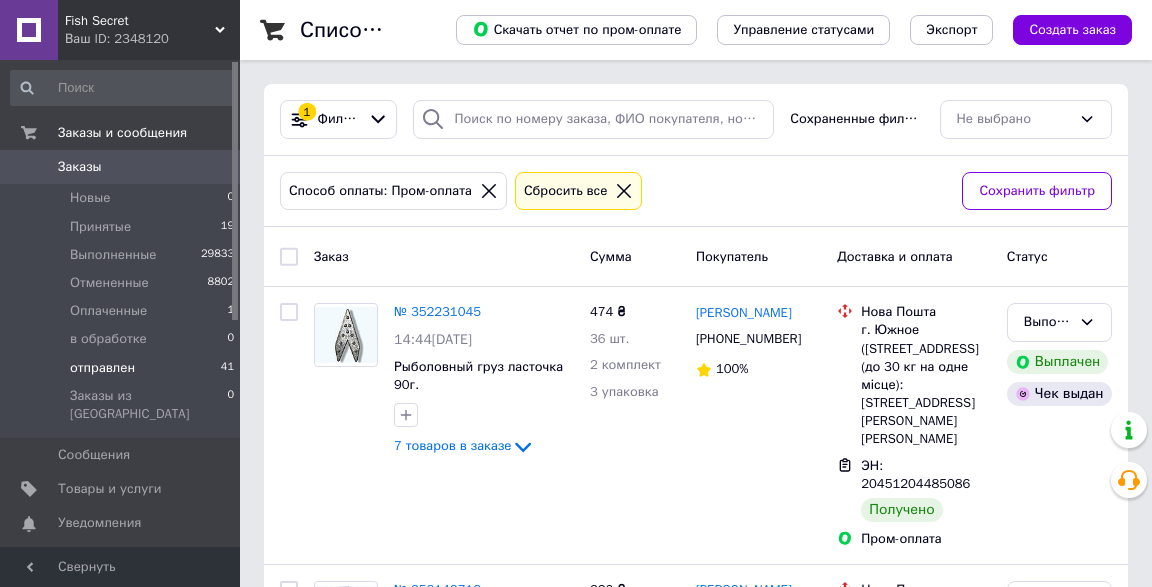 click on "отправлен" at bounding box center (102, 368) 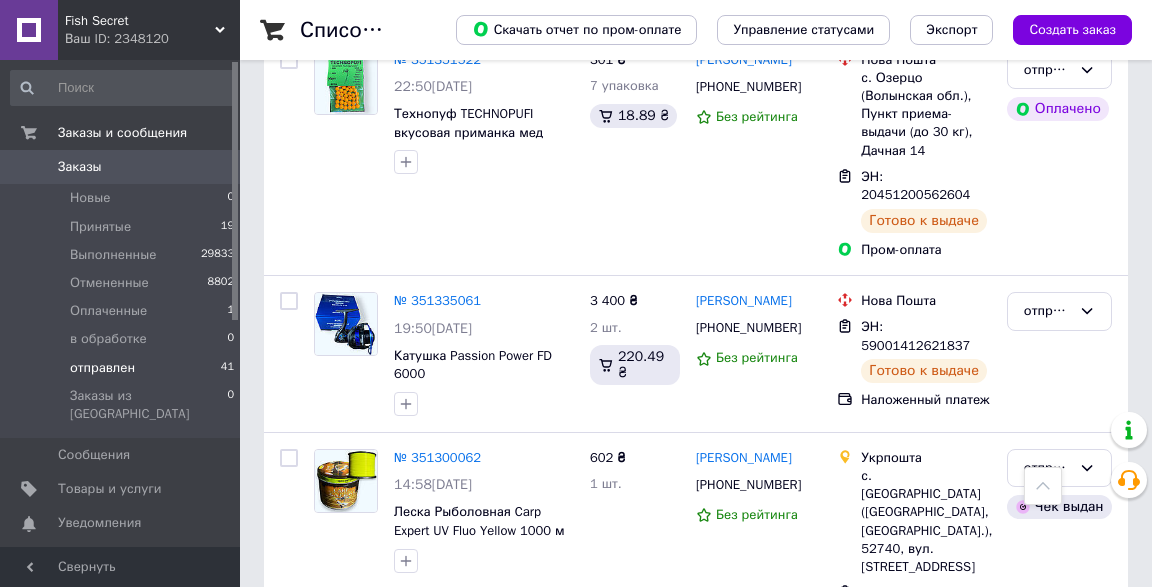 scroll, scrollTop: 9273, scrollLeft: 0, axis: vertical 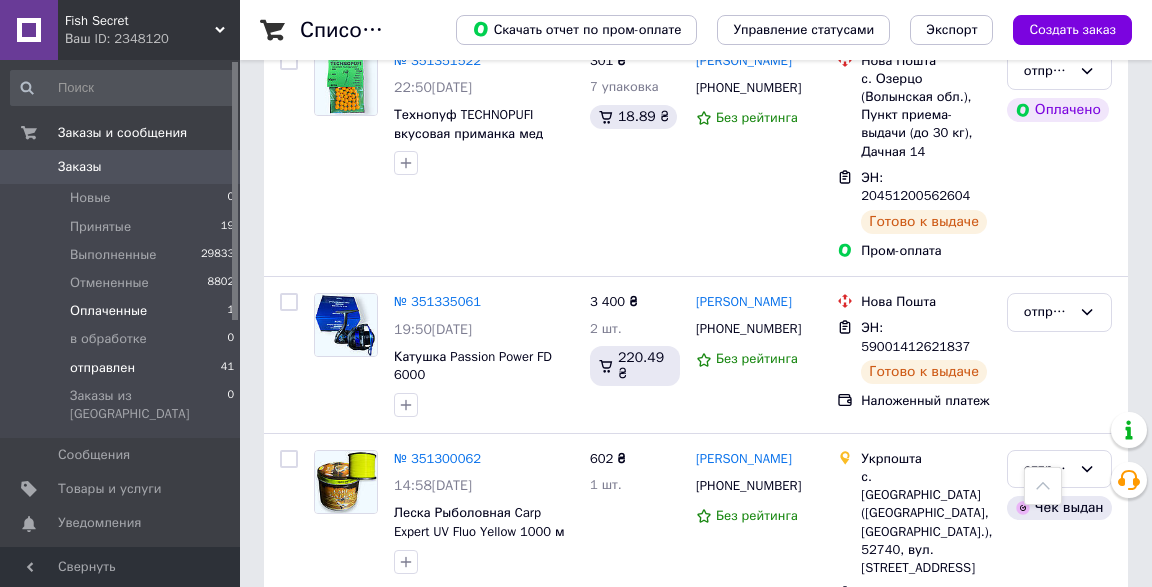 click on "Оплаченные" at bounding box center (108, 311) 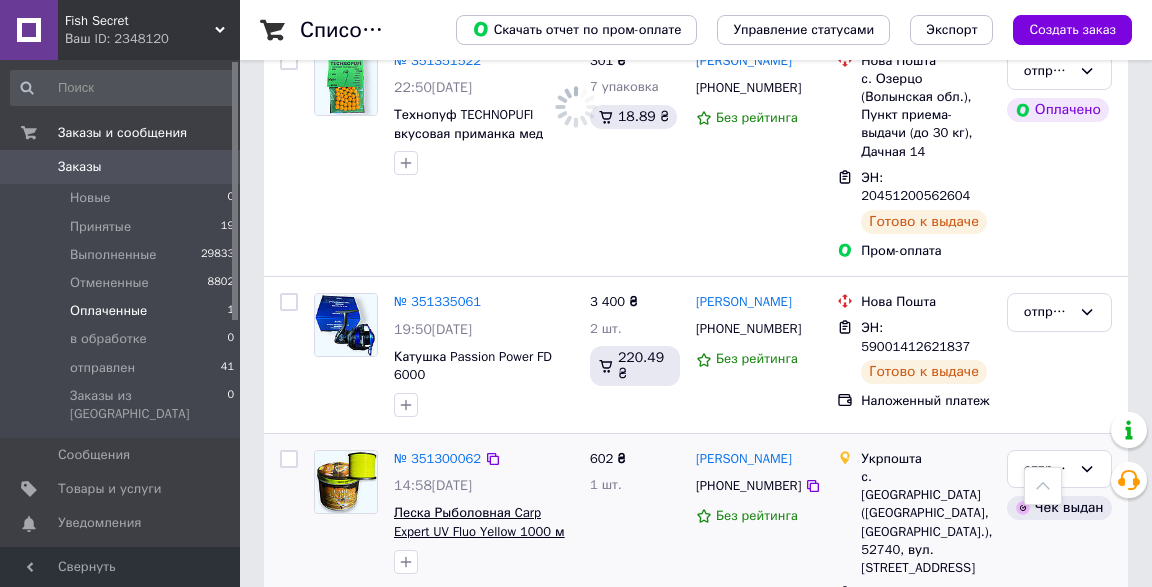 scroll, scrollTop: 0, scrollLeft: 0, axis: both 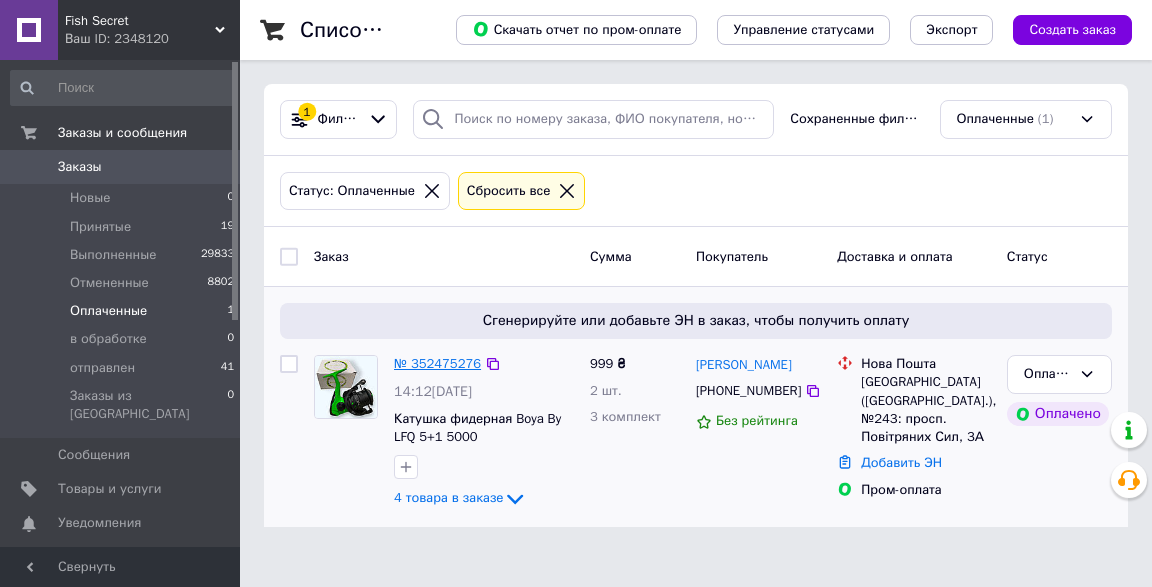 click on "№ 352475276" at bounding box center [437, 363] 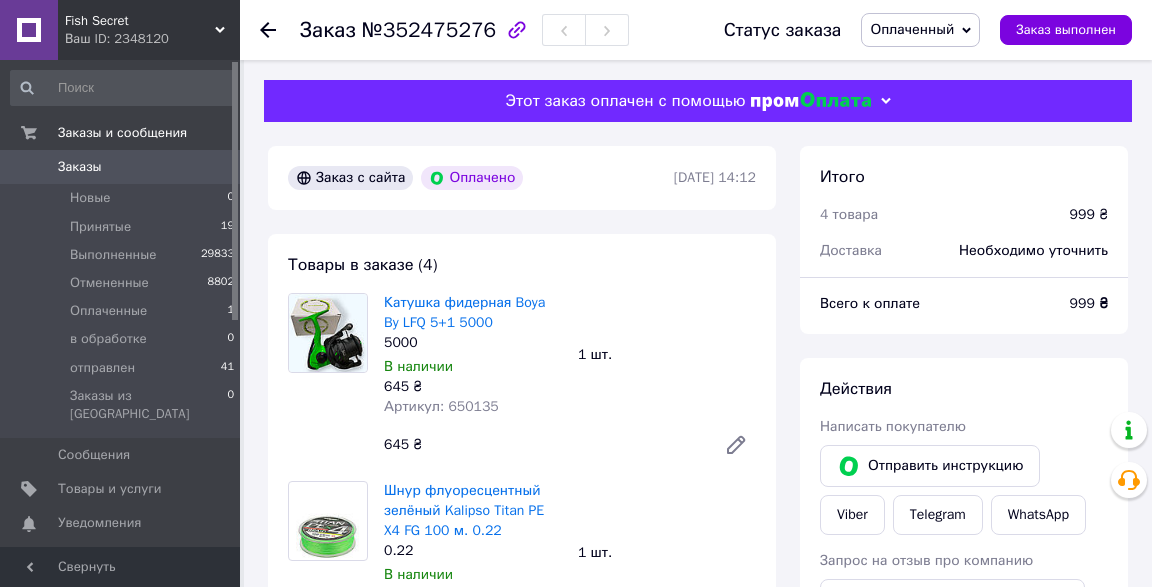 scroll, scrollTop: 0, scrollLeft: 0, axis: both 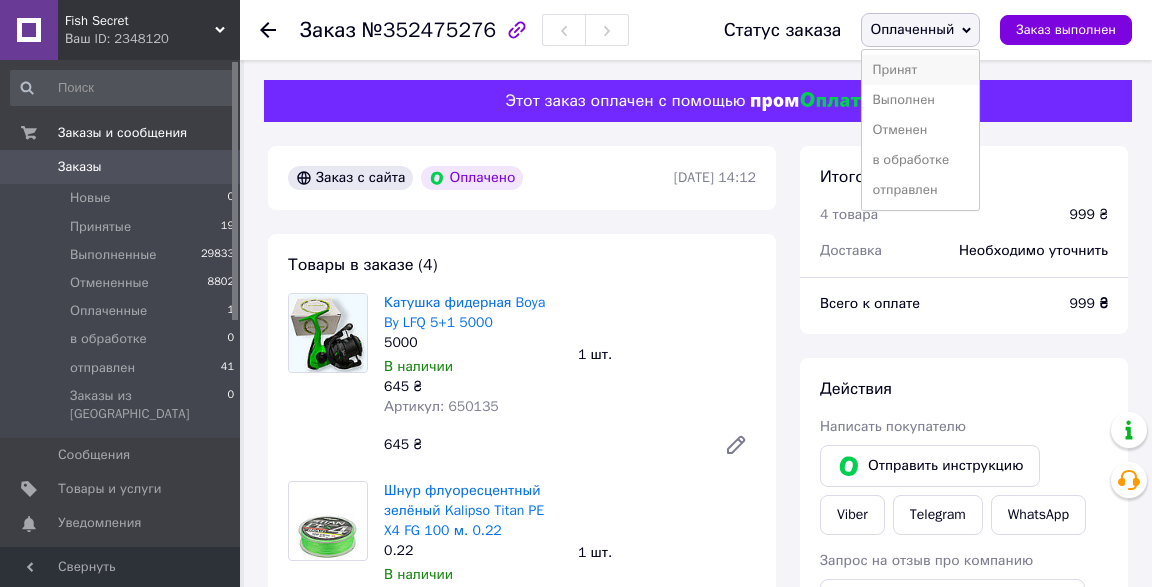 click on "Принят" at bounding box center [920, 70] 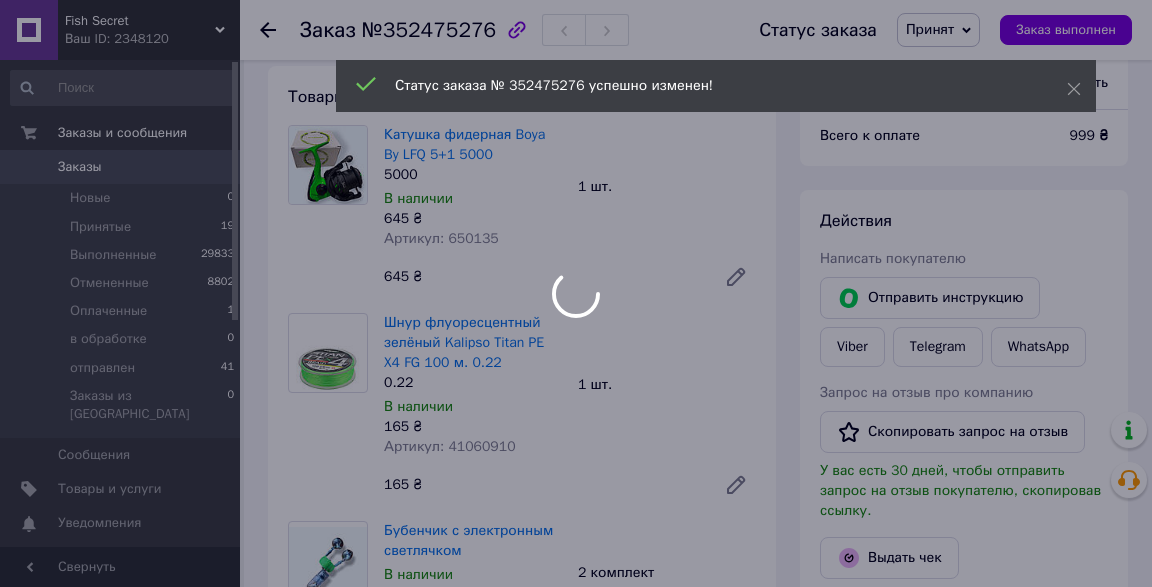 scroll, scrollTop: 213, scrollLeft: 0, axis: vertical 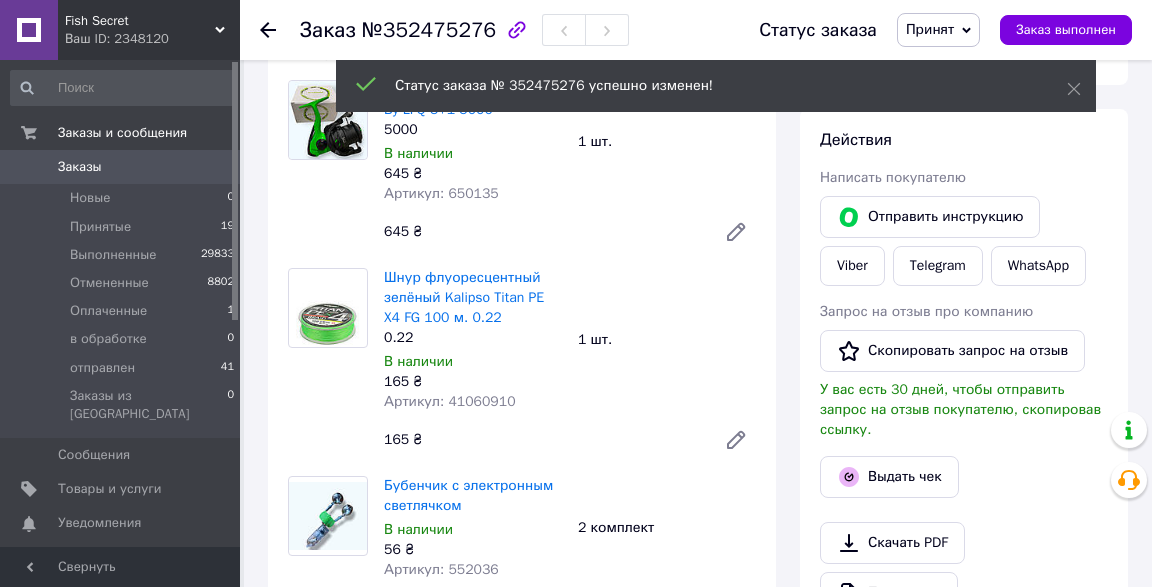 click on "Артикул: 41060910" at bounding box center (450, 401) 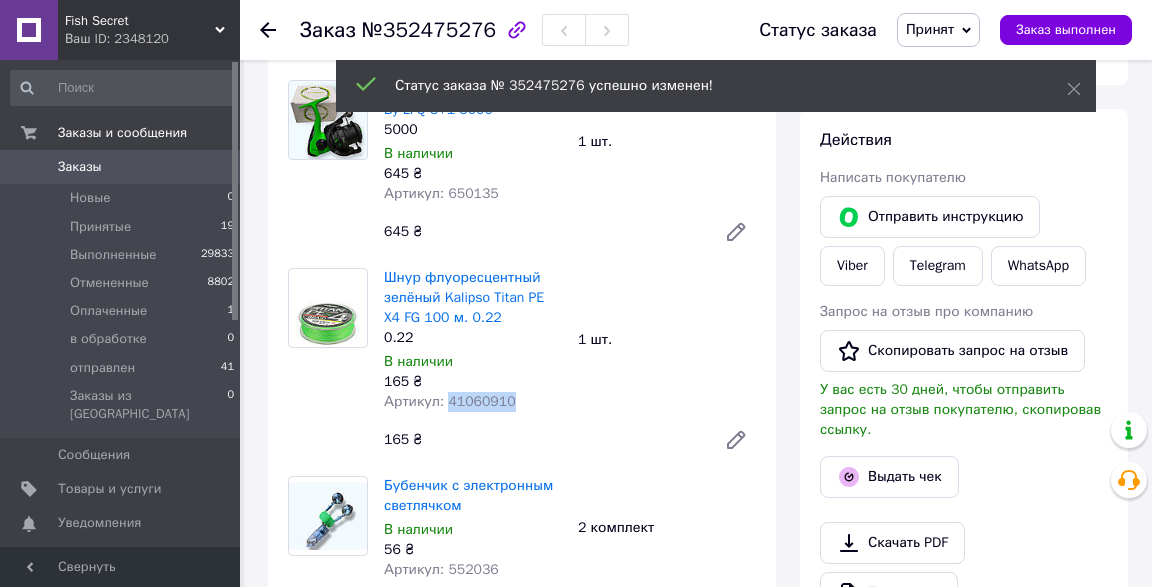 click on "Артикул: 41060910" at bounding box center (450, 401) 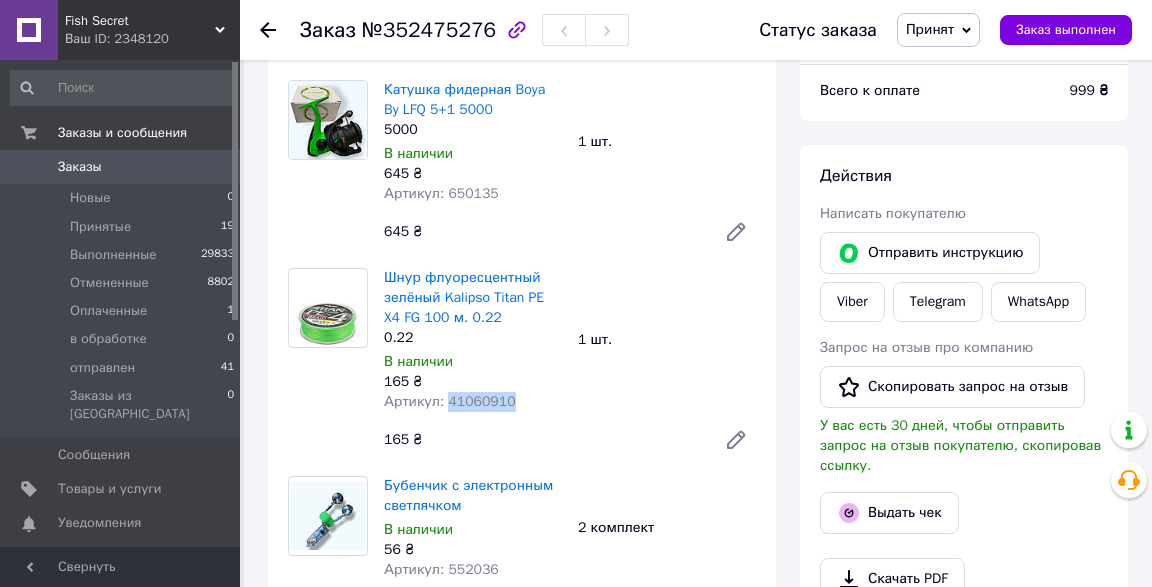 copy on "41060910" 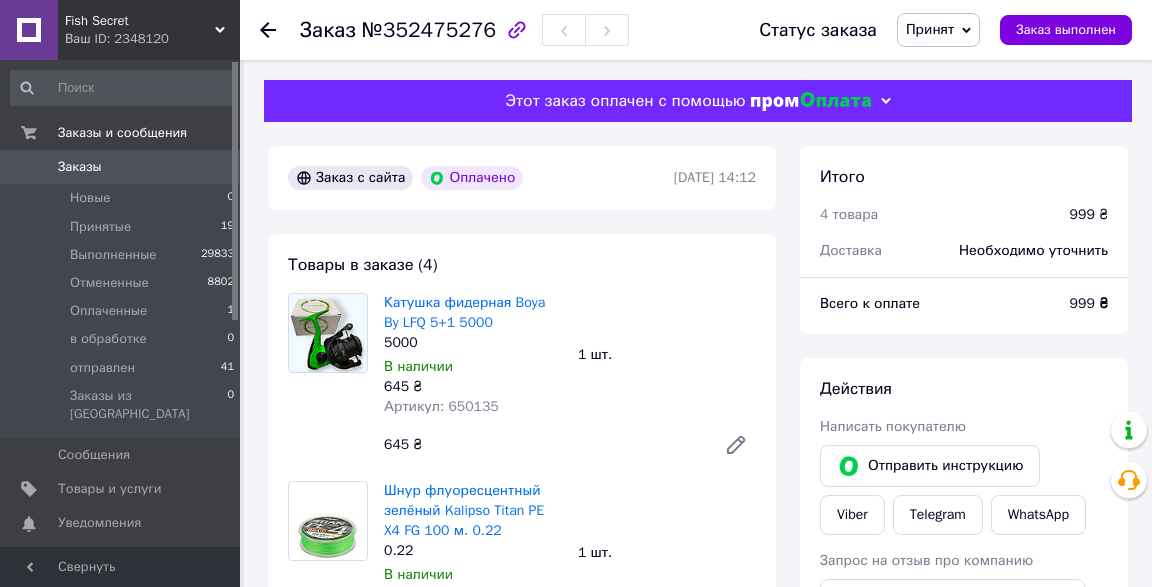 scroll, scrollTop: 0, scrollLeft: 0, axis: both 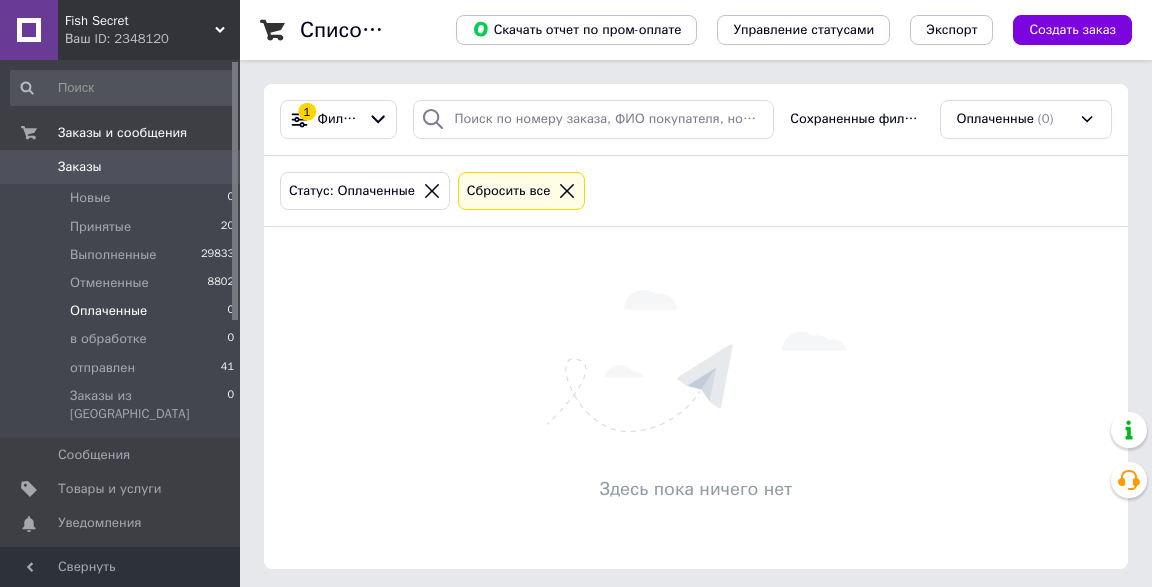 click 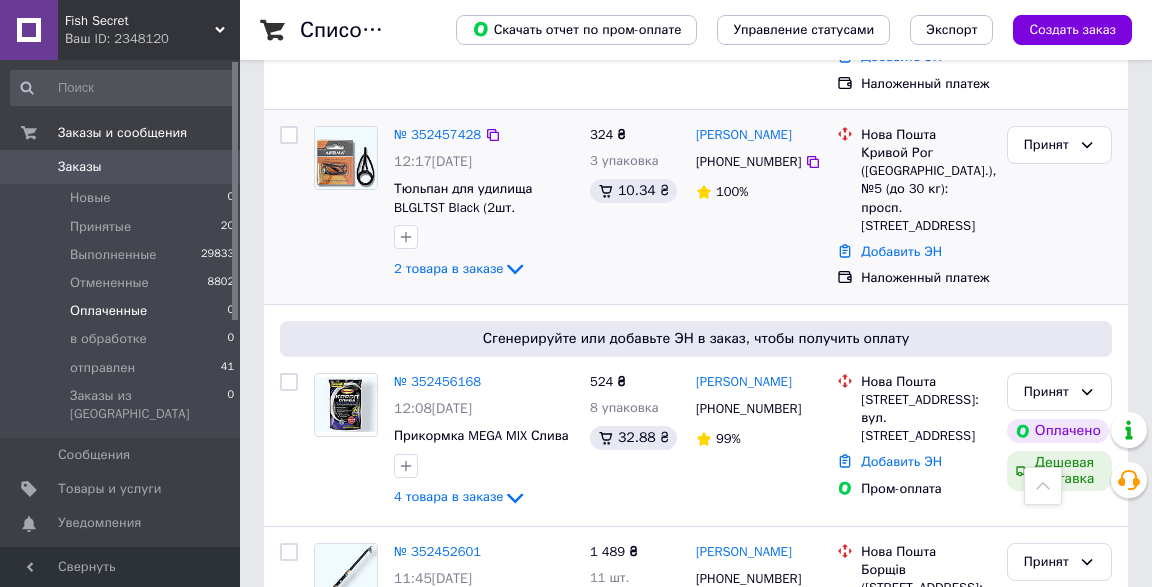scroll, scrollTop: 596, scrollLeft: 0, axis: vertical 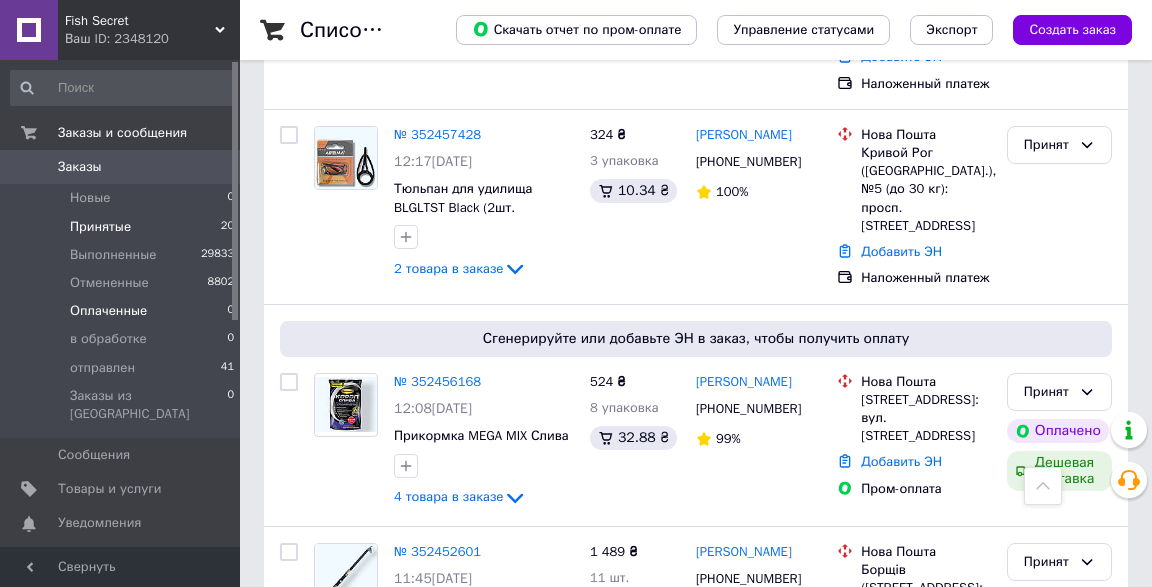 click on "Принятые" at bounding box center [100, 227] 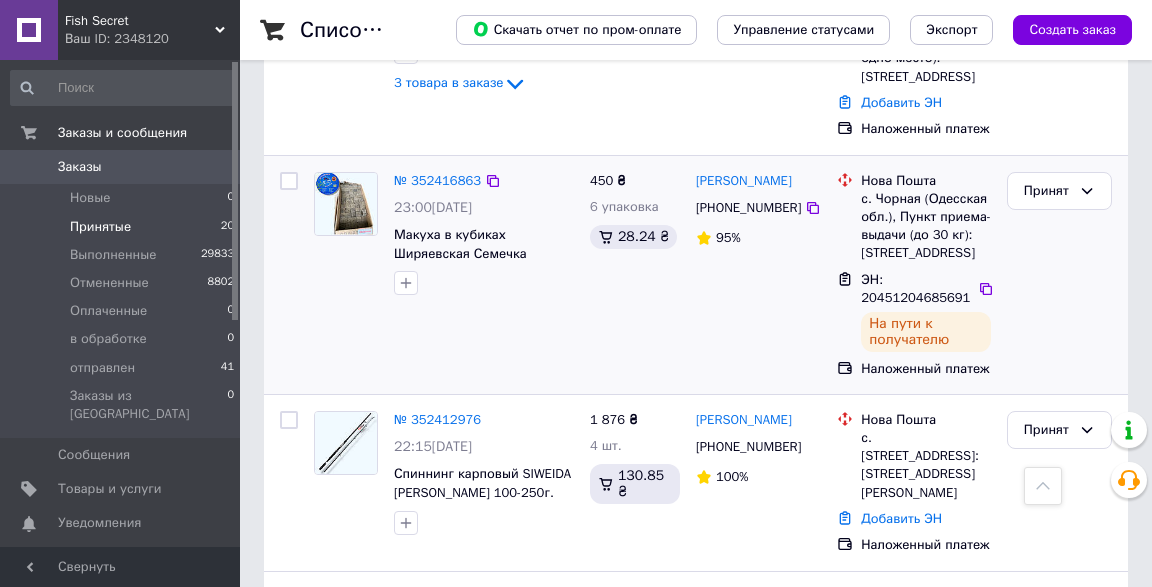 scroll, scrollTop: 2172, scrollLeft: 0, axis: vertical 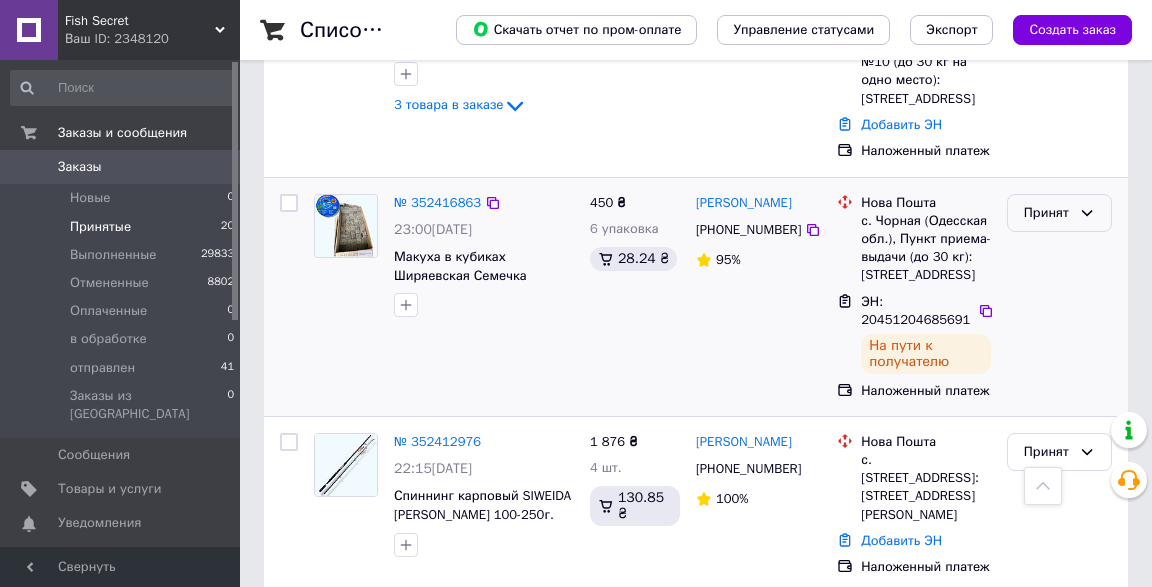 click on "Принят" at bounding box center (1059, 213) 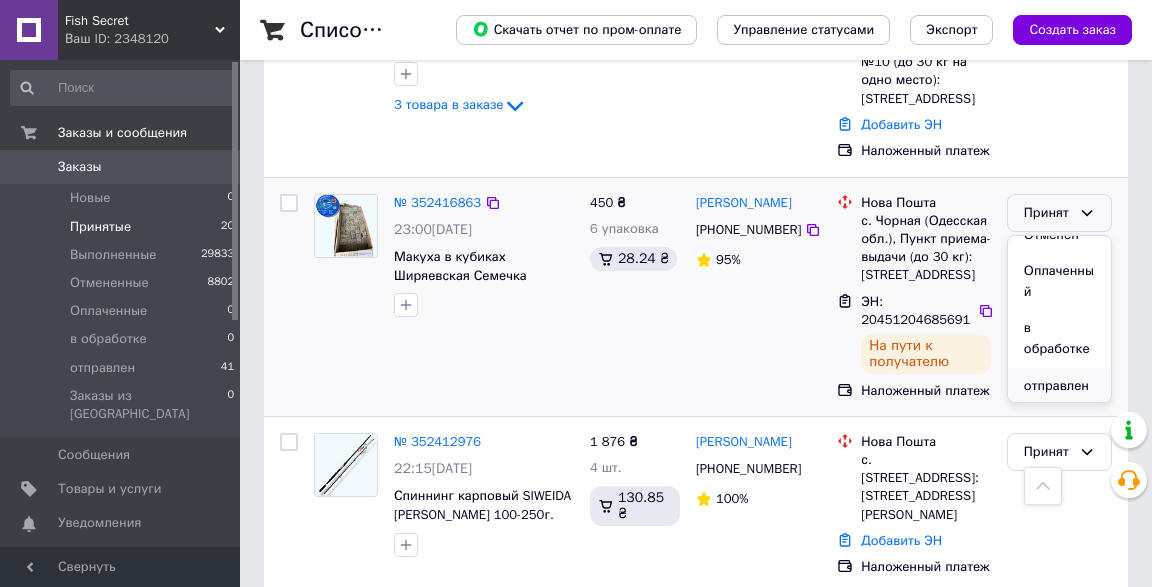 scroll, scrollTop: 55, scrollLeft: 0, axis: vertical 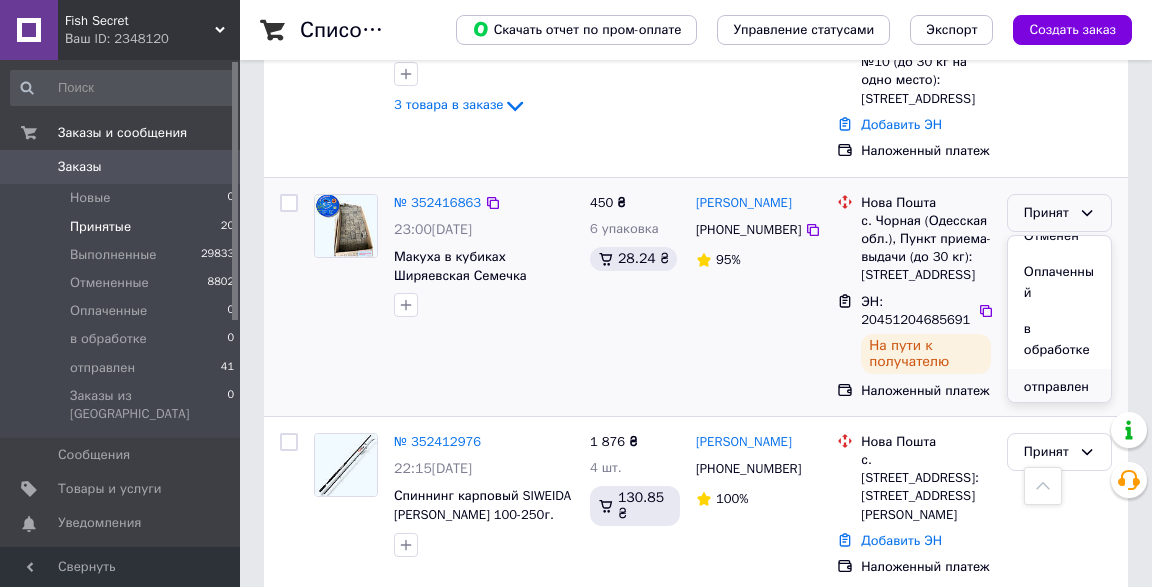 click on "отправлен" at bounding box center (1059, 387) 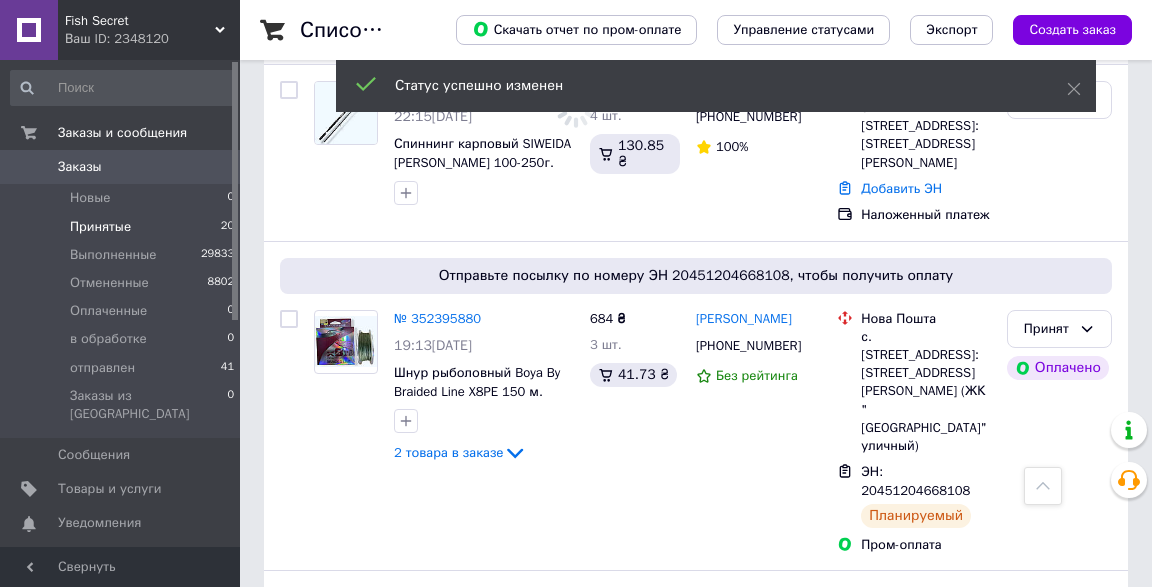 scroll, scrollTop: 2537, scrollLeft: 0, axis: vertical 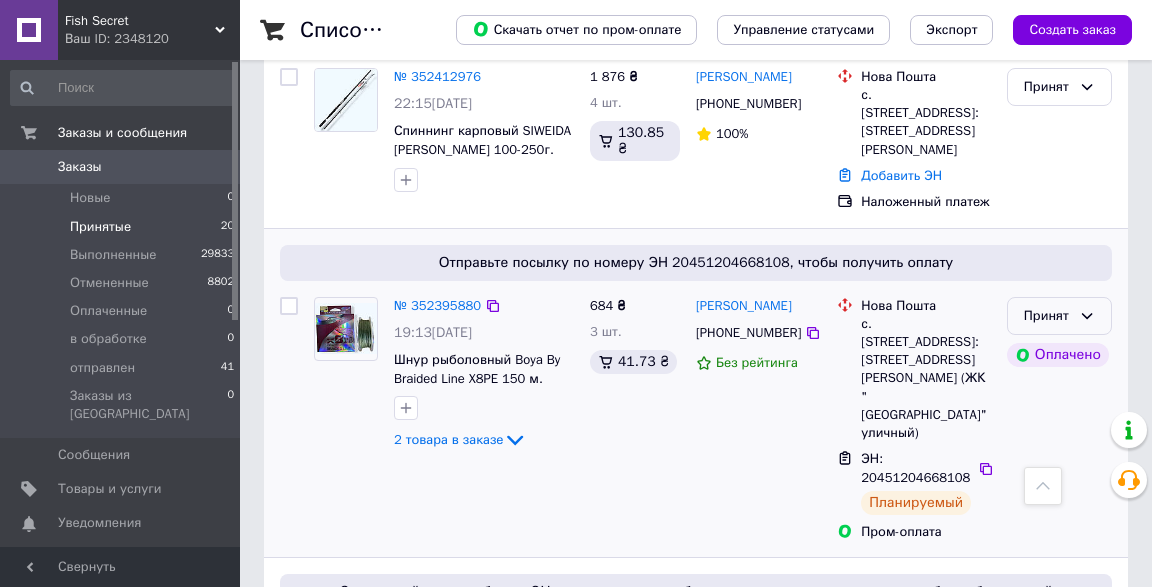 click on "Принят" at bounding box center (1059, 316) 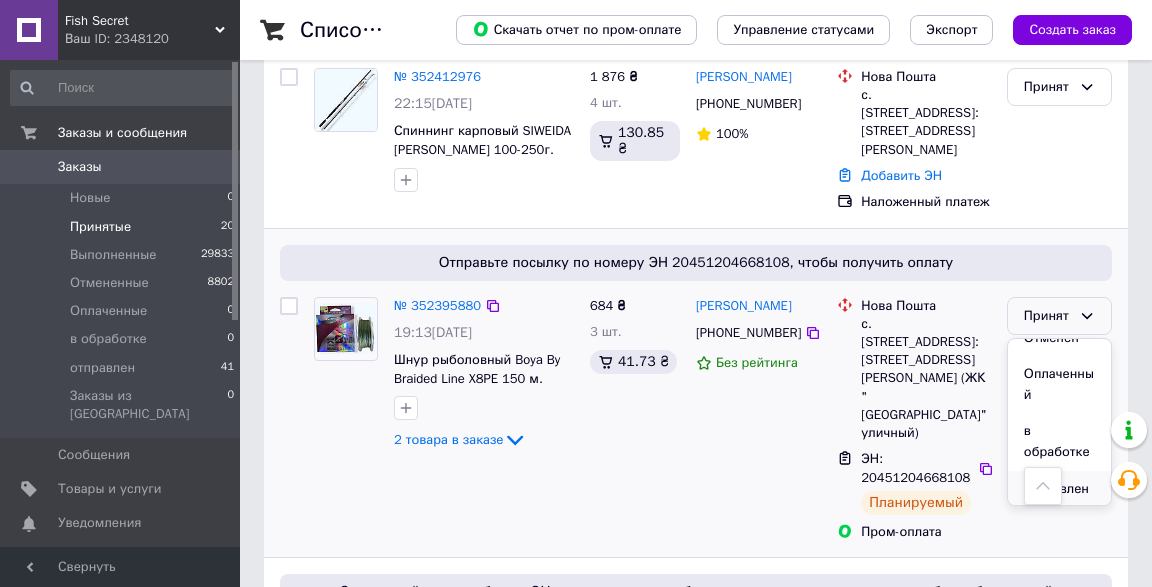 scroll, scrollTop: 55, scrollLeft: 0, axis: vertical 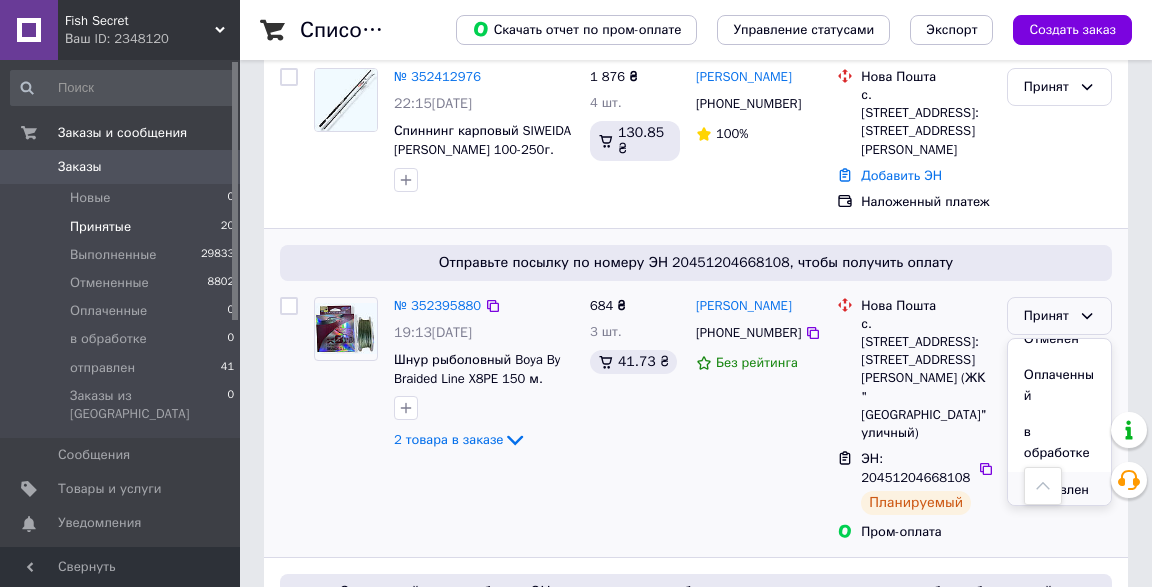 click on "отправлен" at bounding box center [1059, 490] 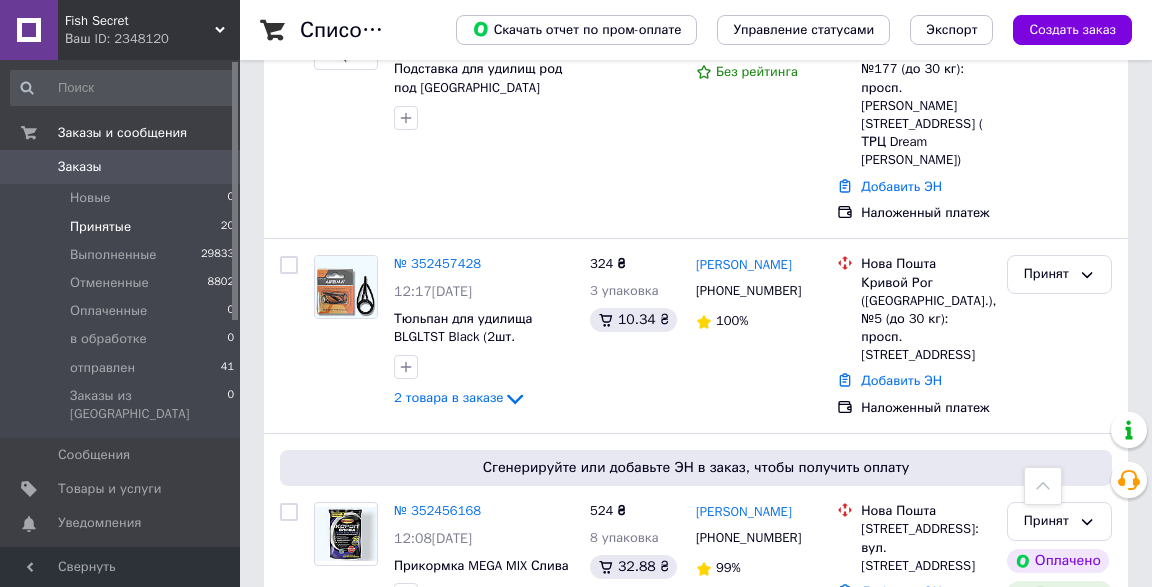 scroll, scrollTop: 543, scrollLeft: 0, axis: vertical 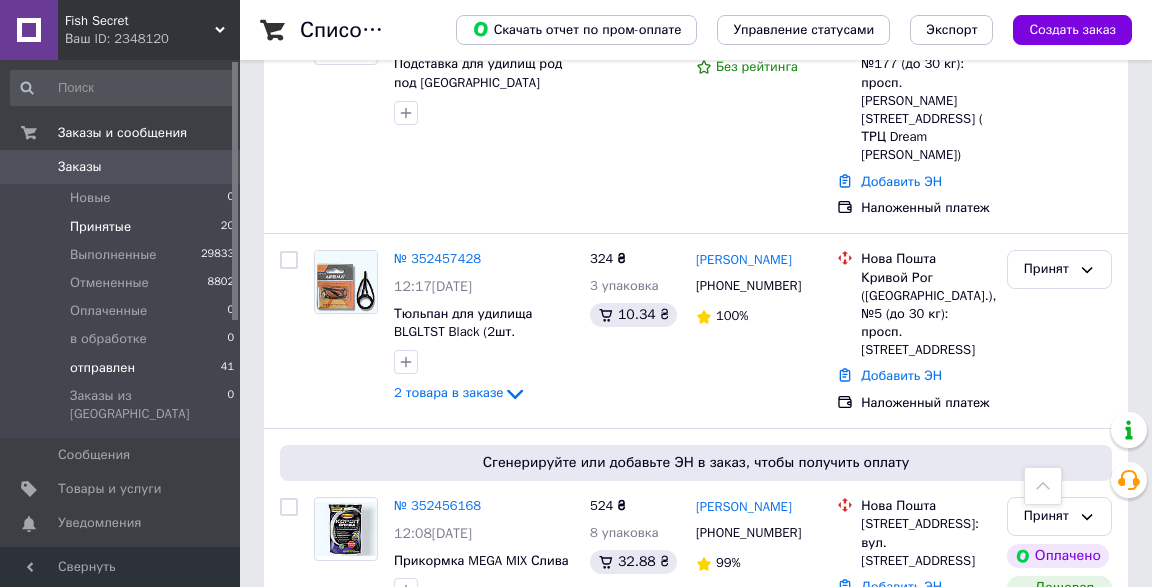 click on "отправлен" at bounding box center [102, 368] 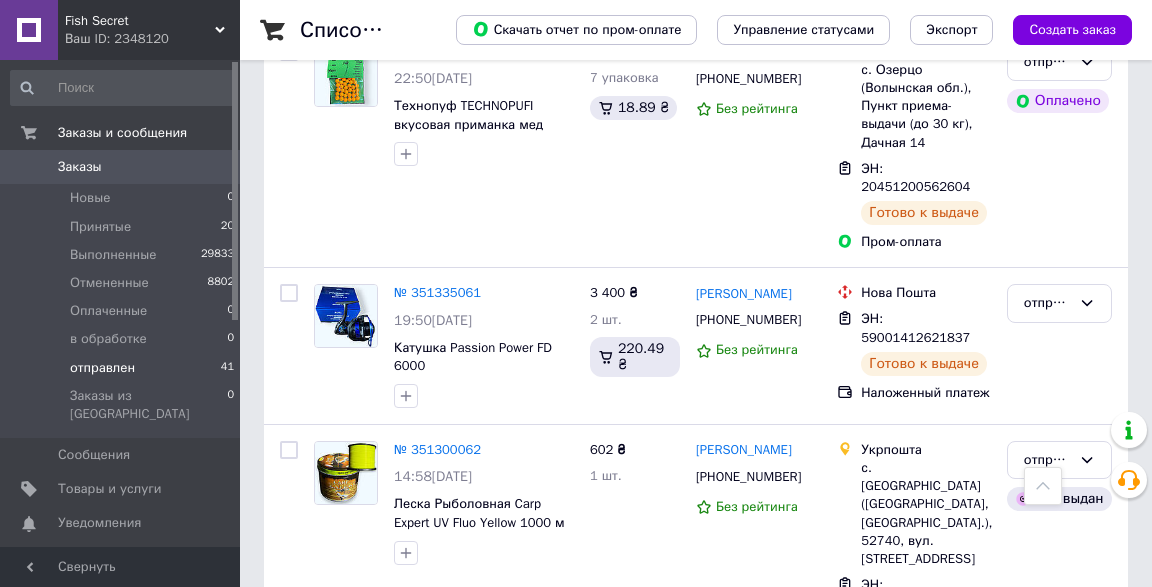 scroll, scrollTop: 9850, scrollLeft: 0, axis: vertical 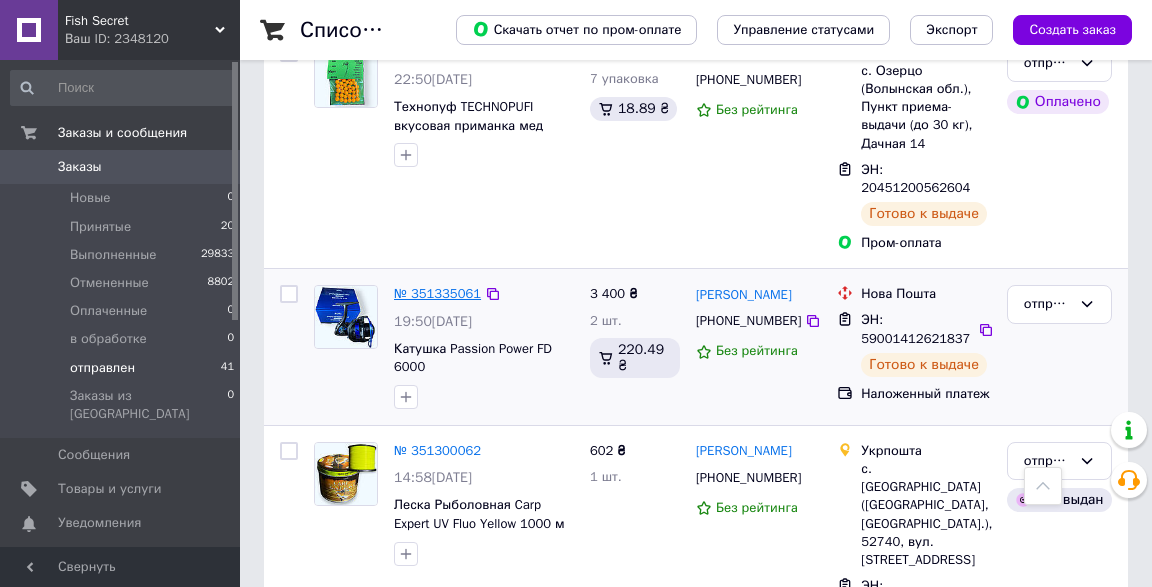 click on "№ 351335061" at bounding box center (437, 293) 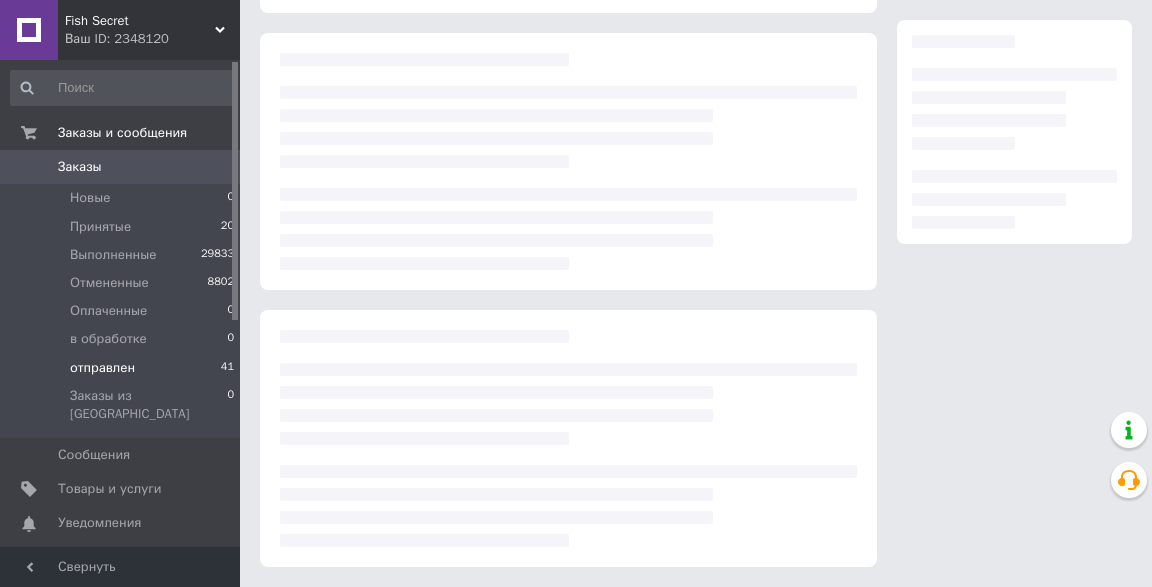 scroll, scrollTop: 323, scrollLeft: 0, axis: vertical 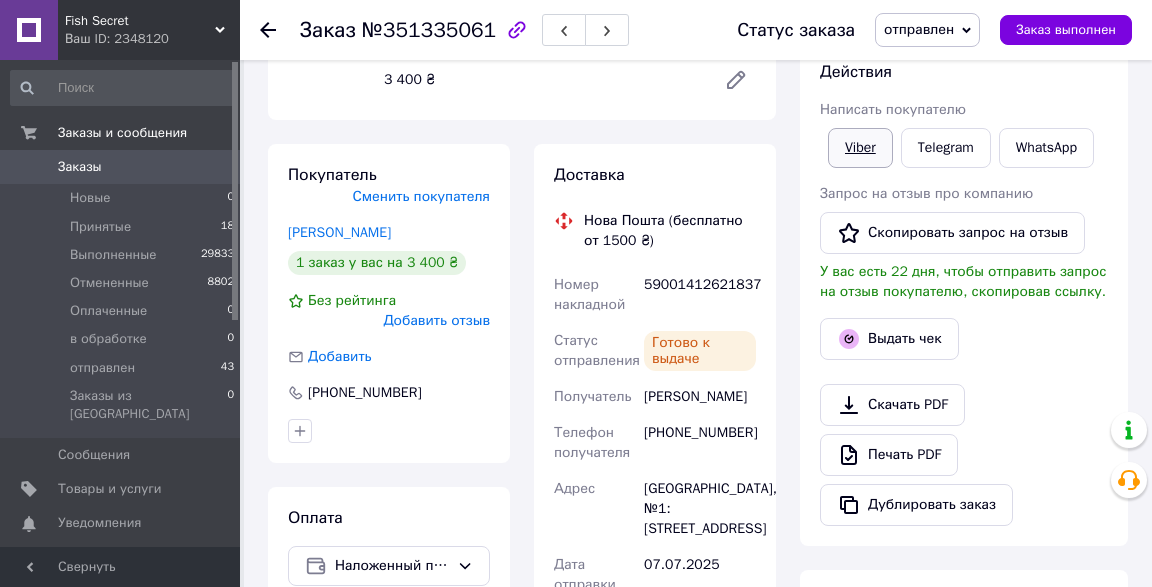 click on "Viber" at bounding box center (860, 148) 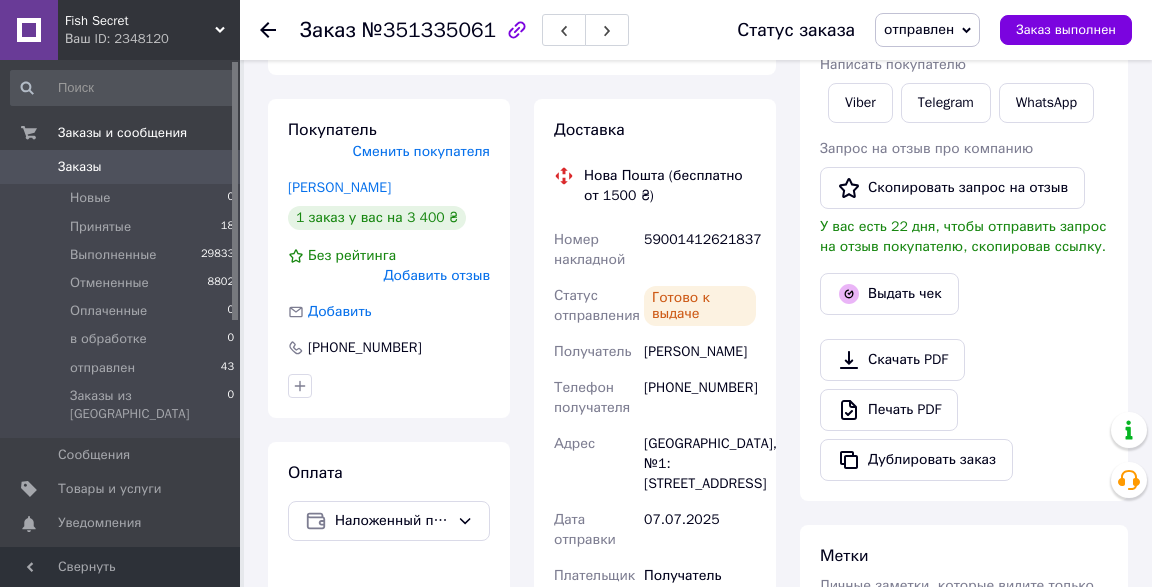 scroll, scrollTop: 369, scrollLeft: 0, axis: vertical 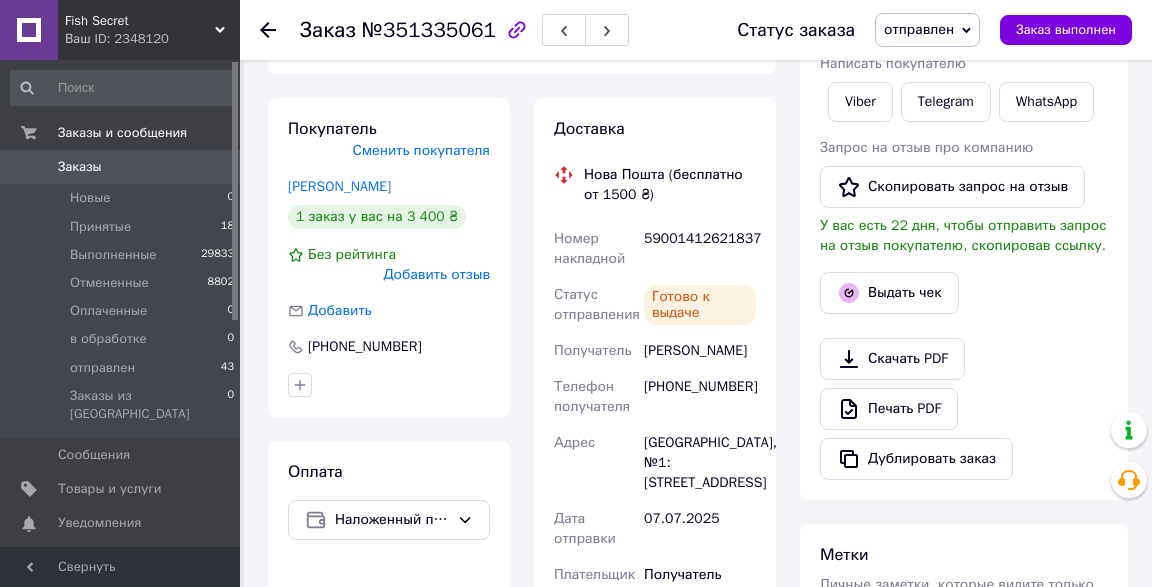 click on "59001412621837" at bounding box center [700, 249] 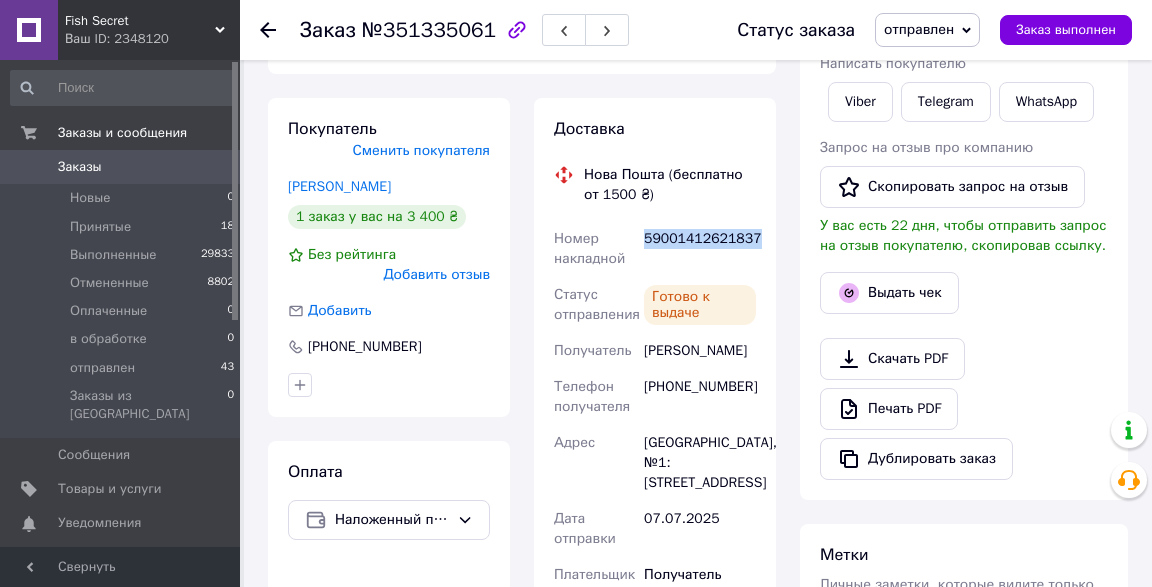 click on "59001412621837" at bounding box center (700, 249) 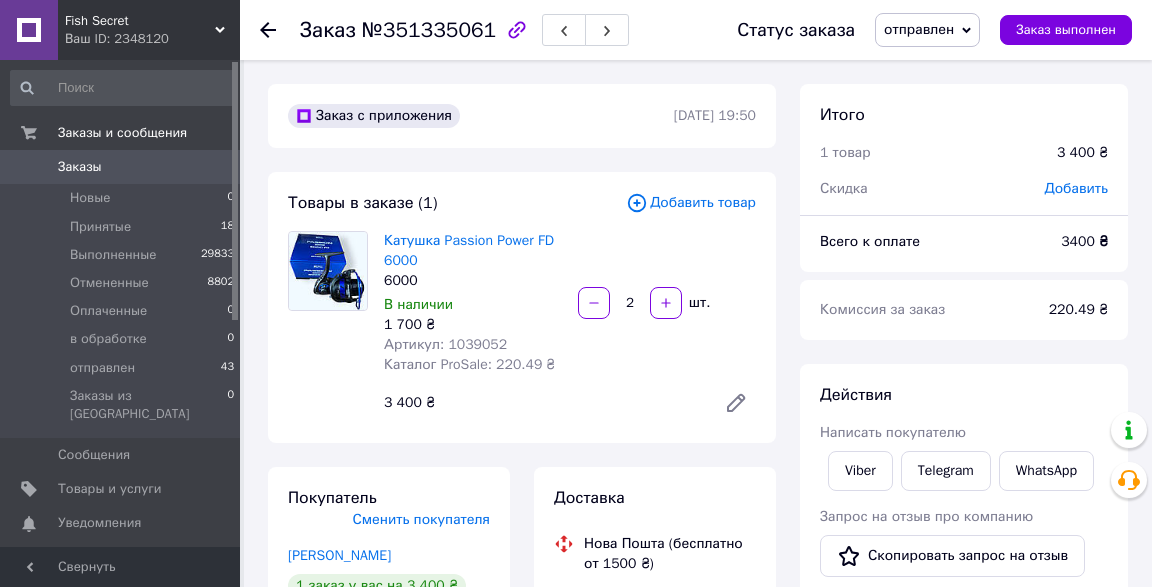 scroll, scrollTop: 0, scrollLeft: 0, axis: both 